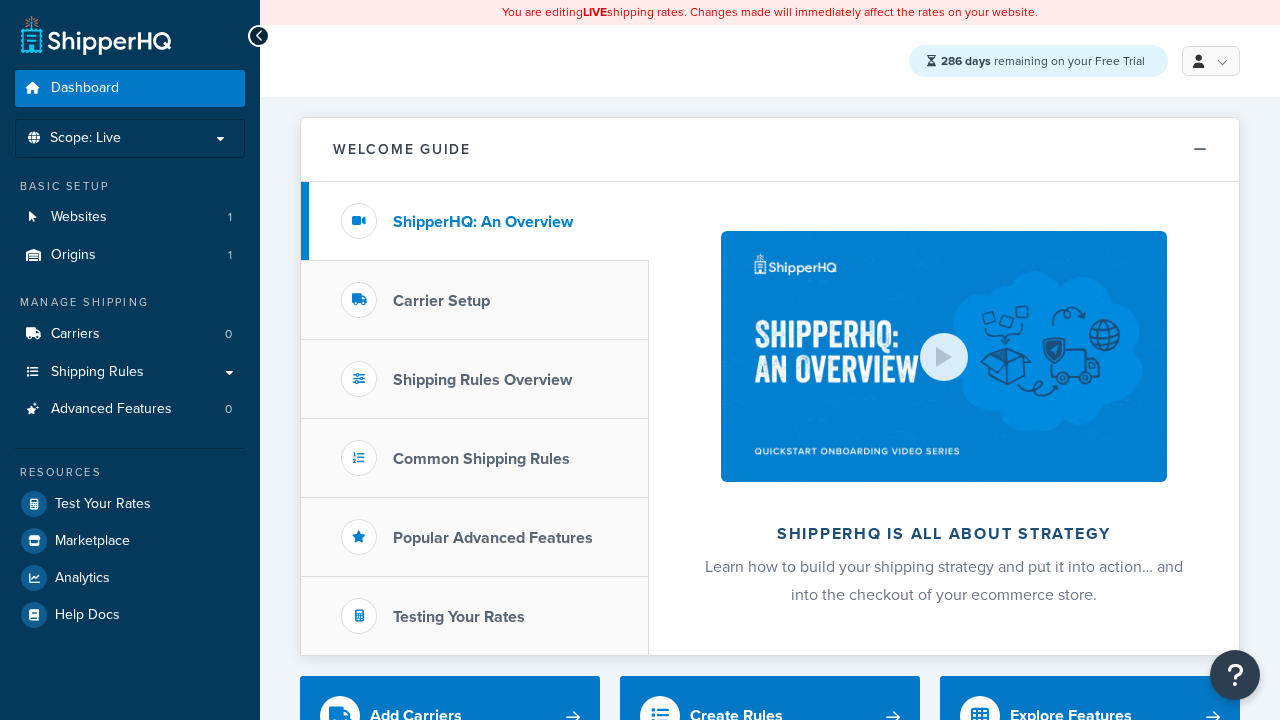 scroll, scrollTop: 0, scrollLeft: 0, axis: both 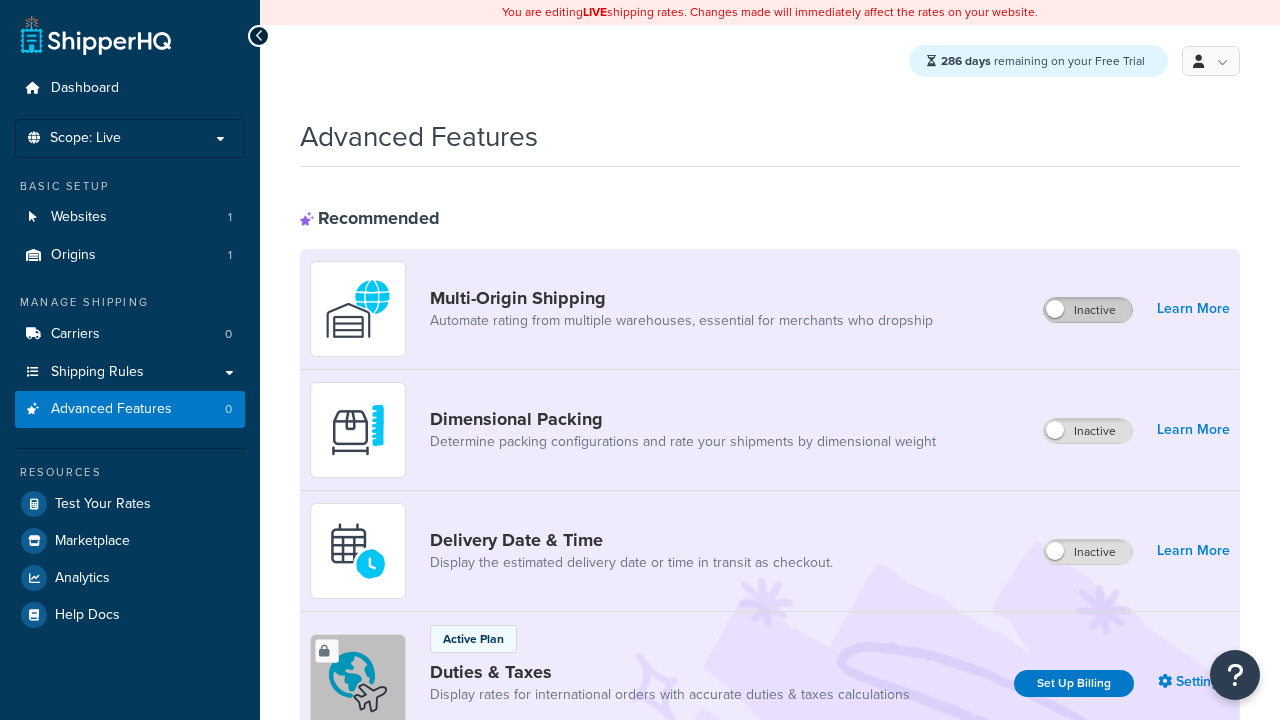 click on "Inactive" at bounding box center (1088, 310) 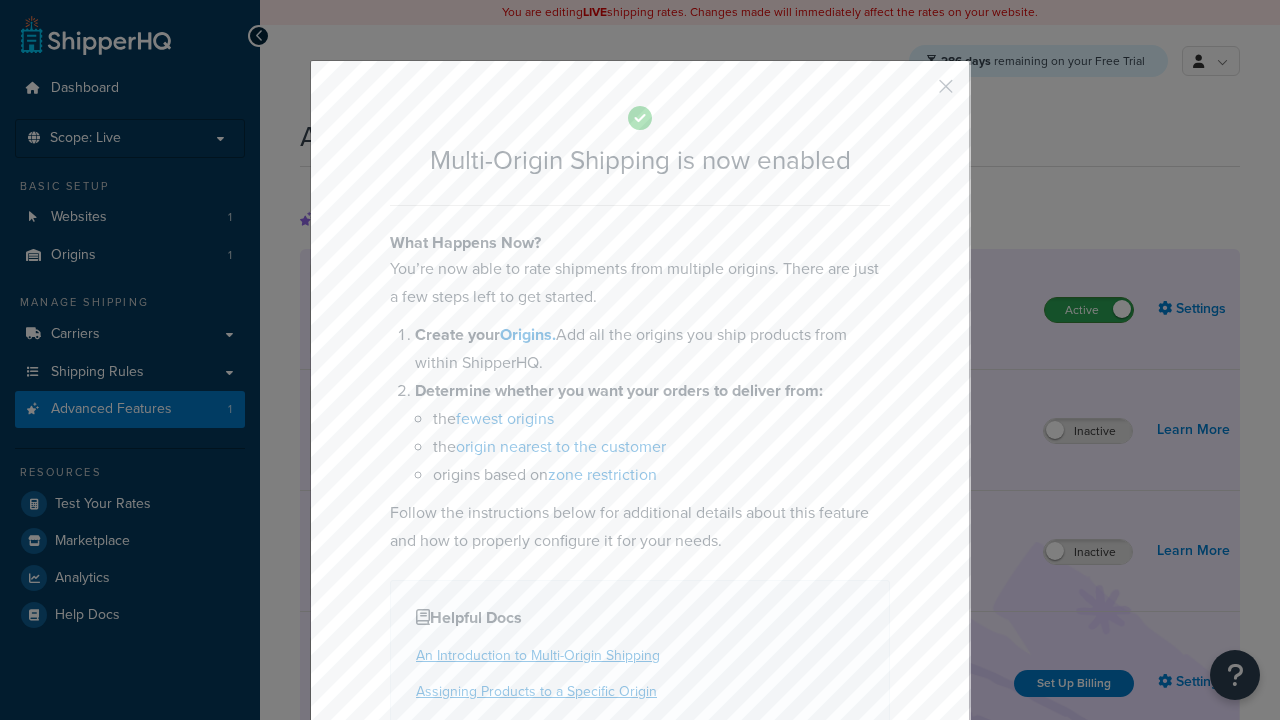 scroll, scrollTop: 0, scrollLeft: 0, axis: both 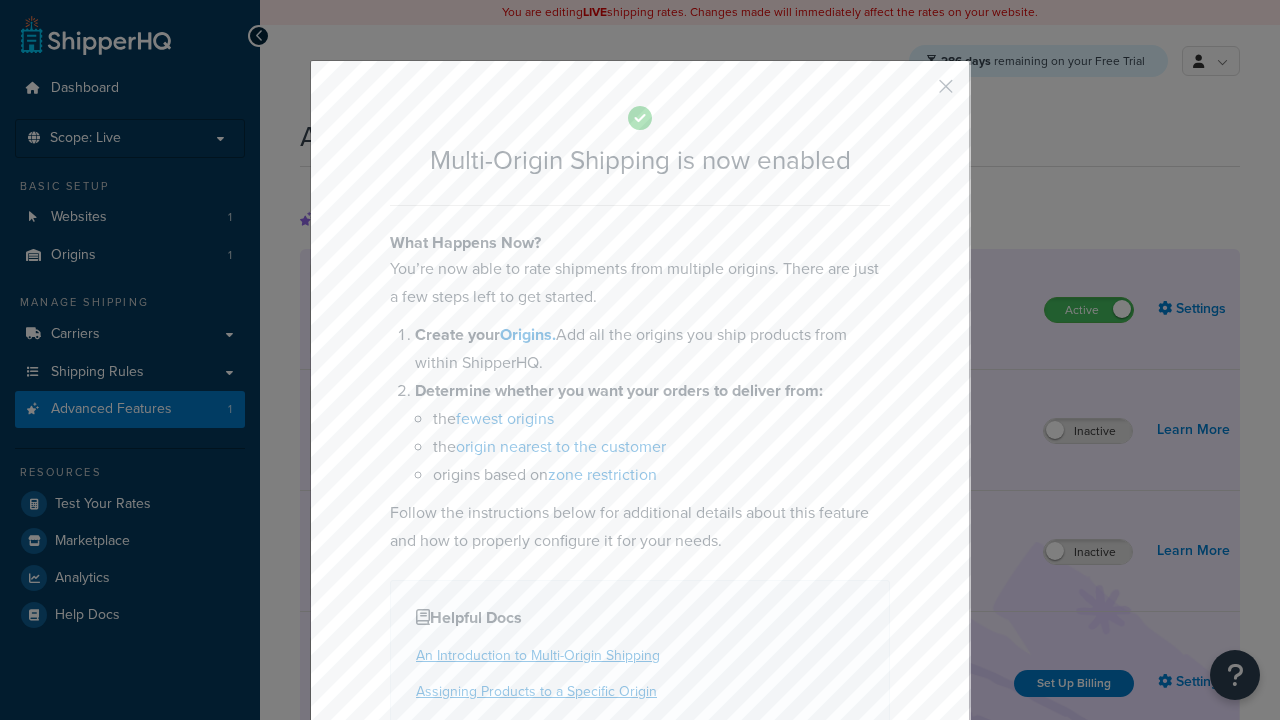 click at bounding box center [916, 93] 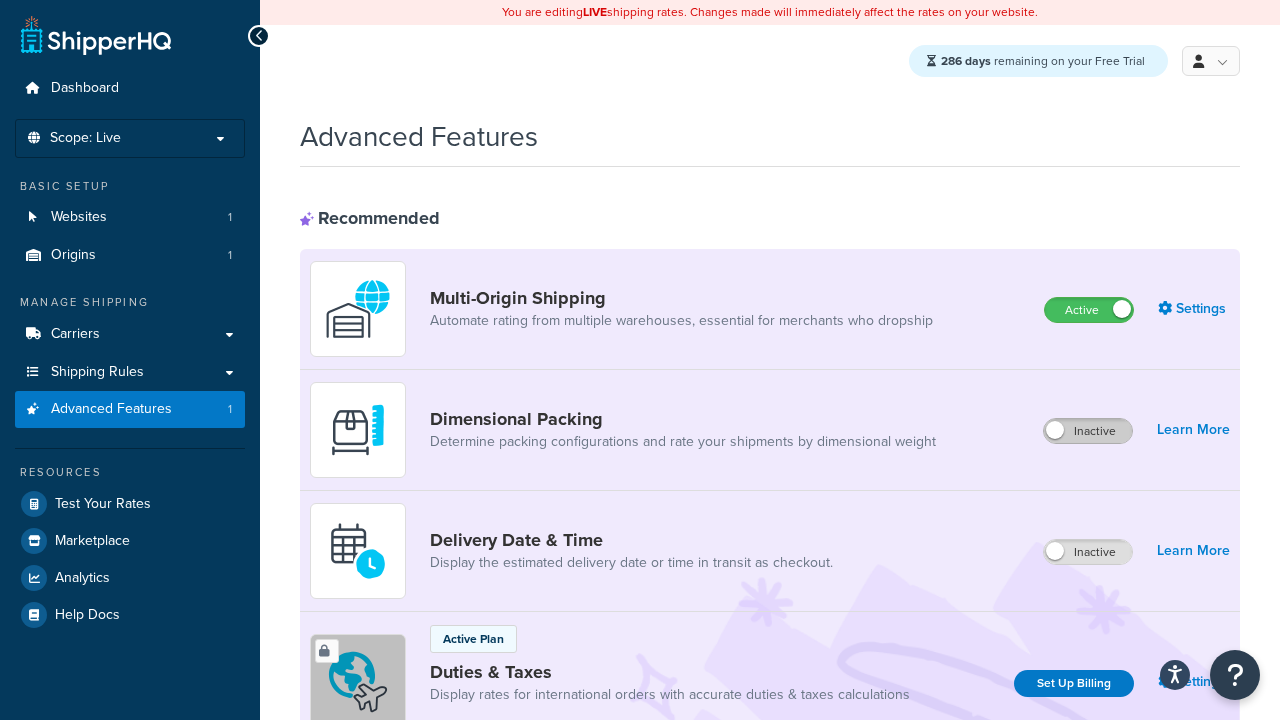 click on "Inactive" at bounding box center (1088, 431) 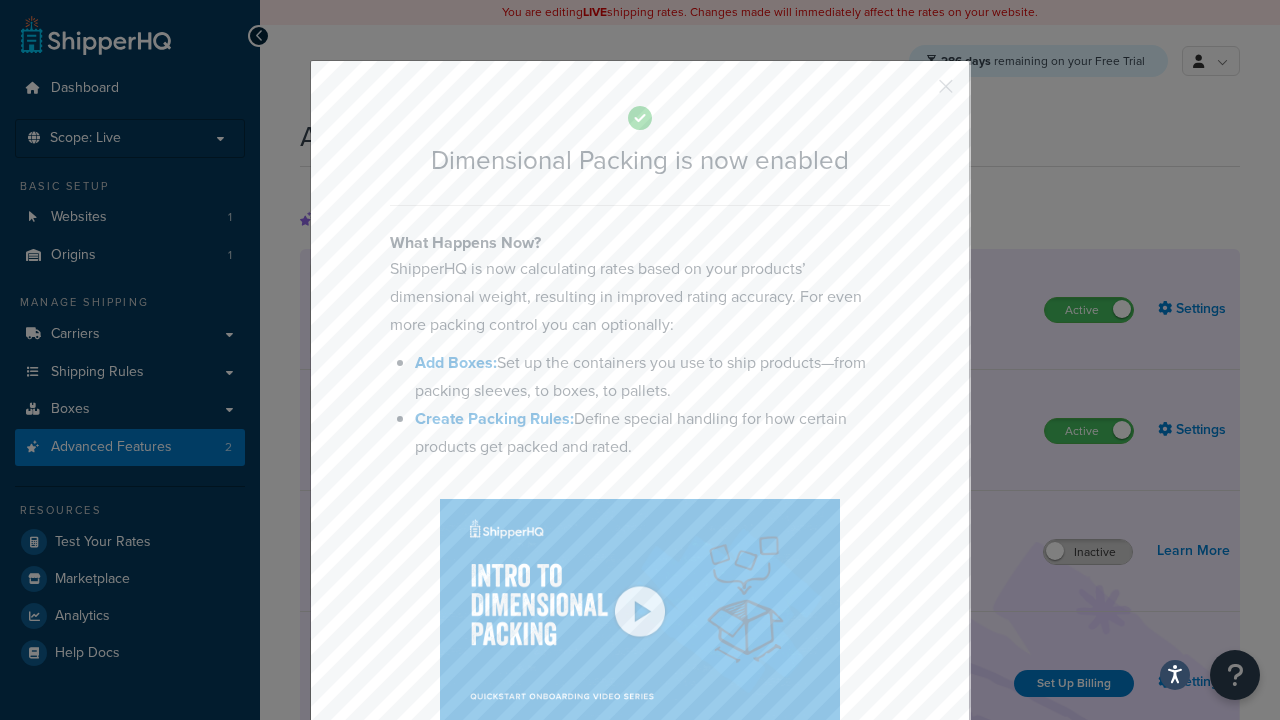 click at bounding box center [916, 93] 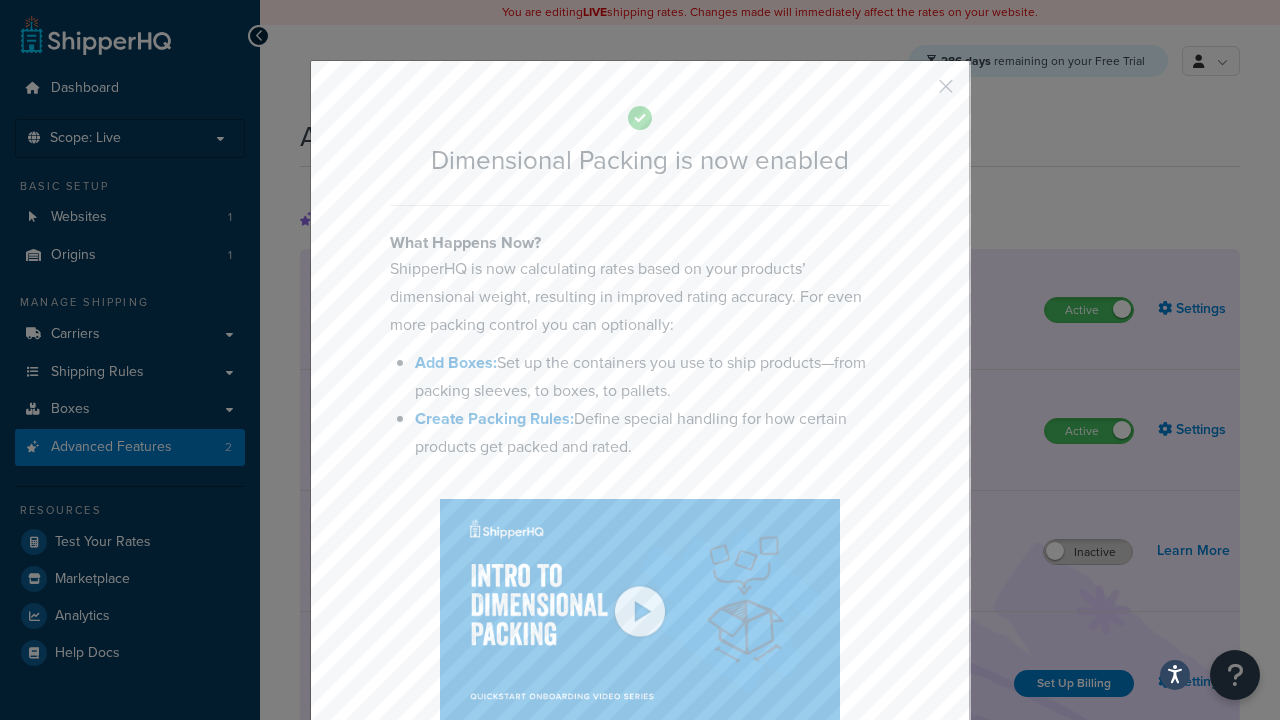 click on "Inactive" at bounding box center (1088, 552) 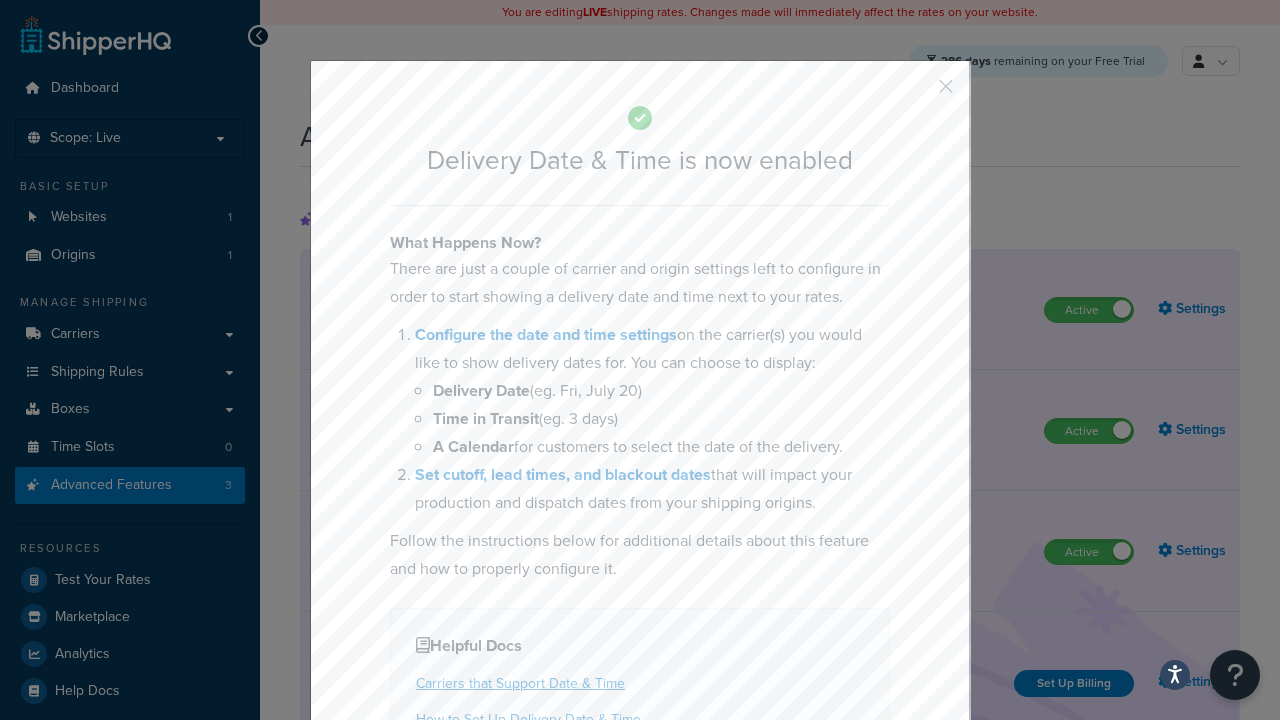 click at bounding box center [916, 93] 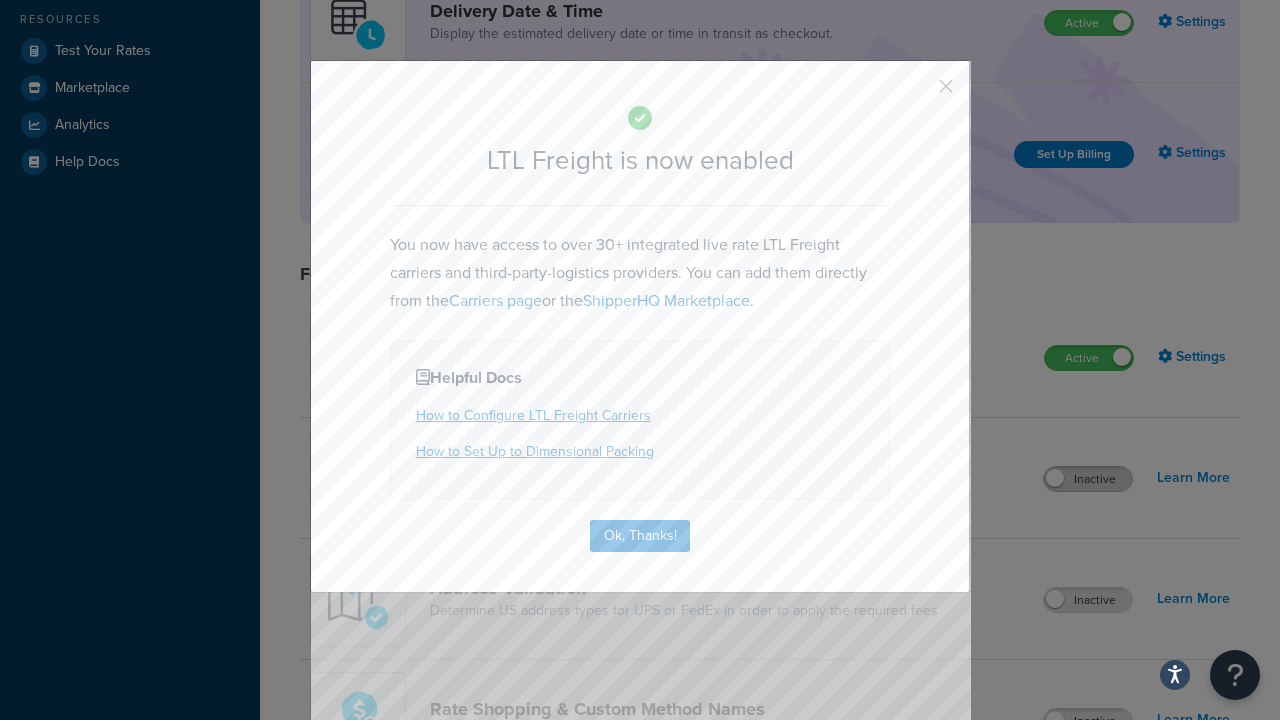 click at bounding box center (916, 93) 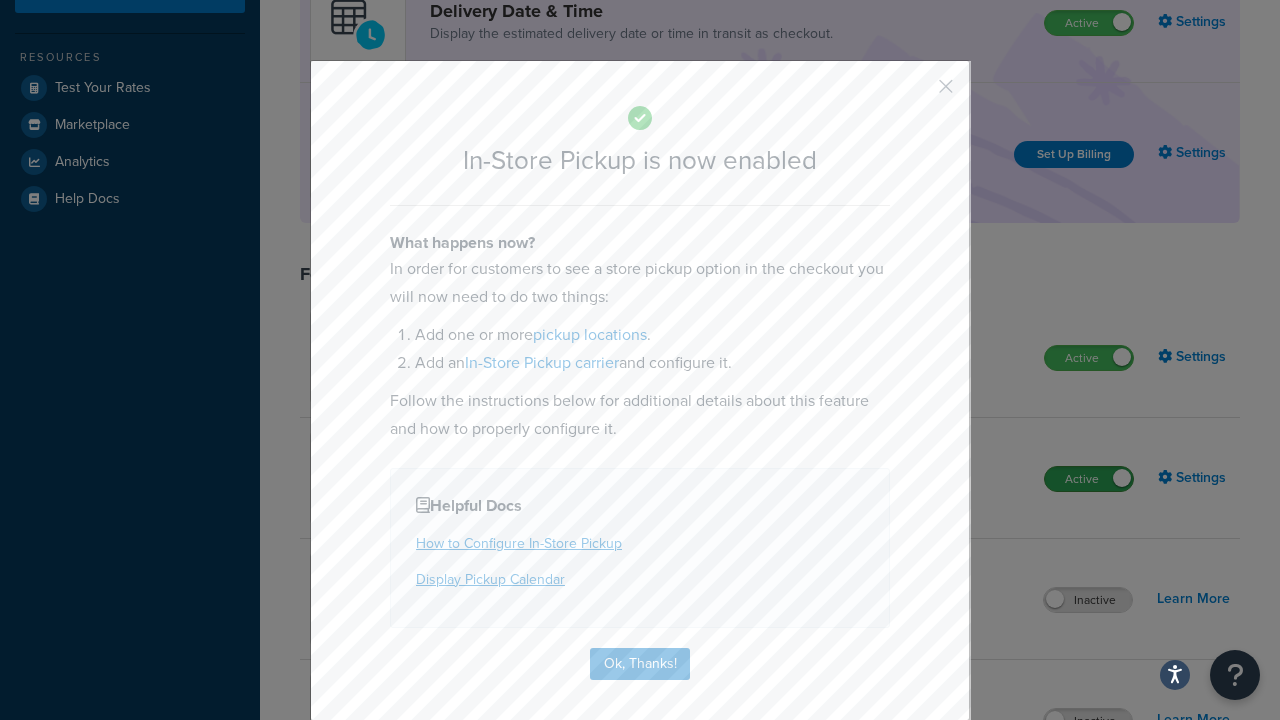 scroll, scrollTop: 567, scrollLeft: 0, axis: vertical 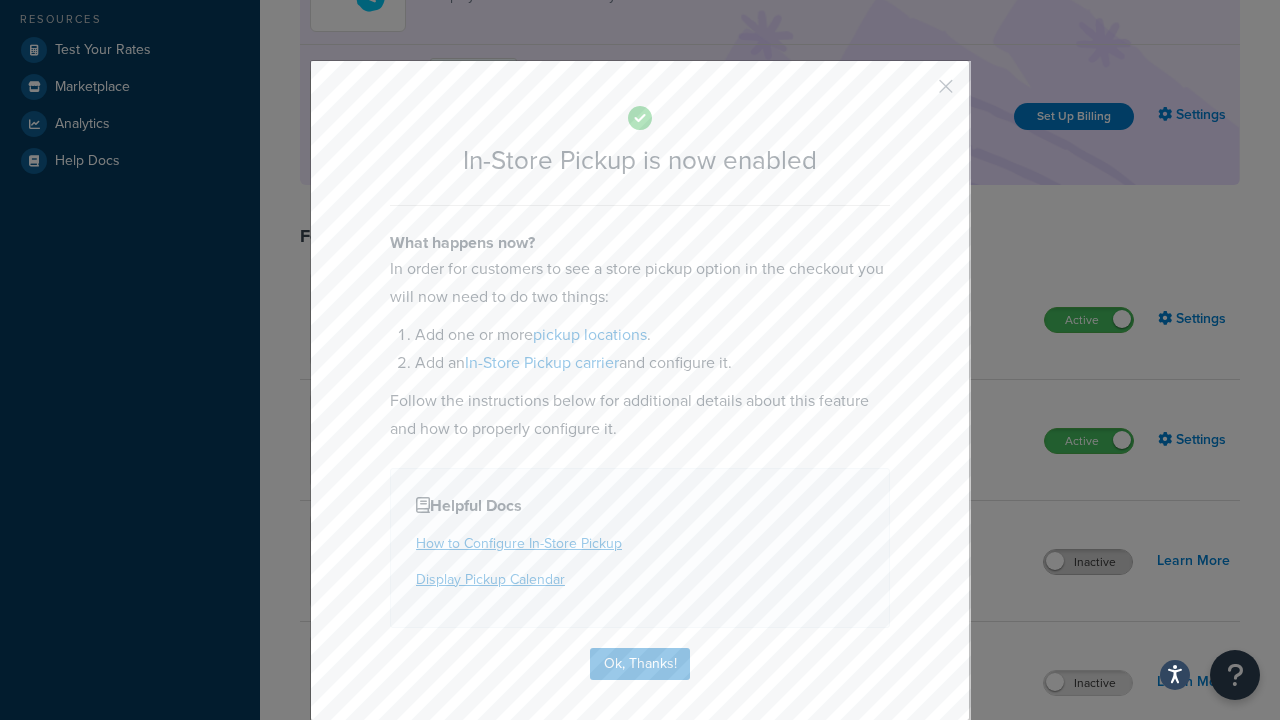 click at bounding box center (916, 93) 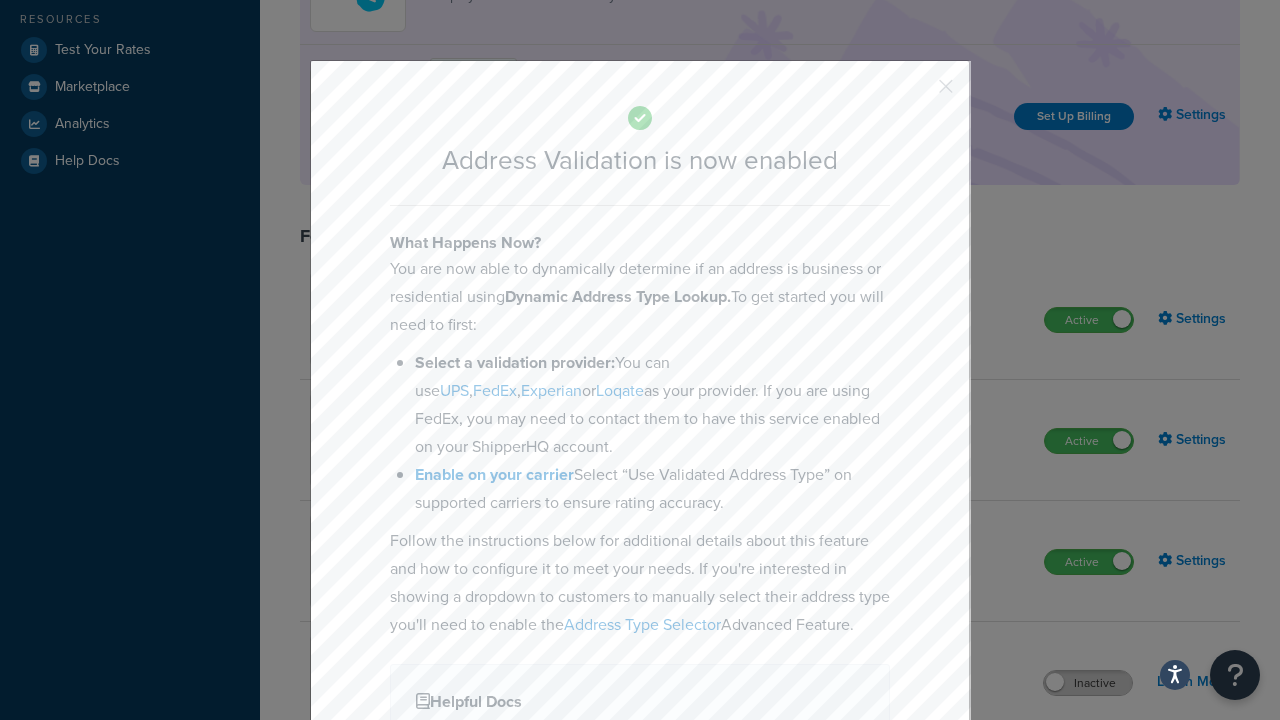 click at bounding box center [916, 93] 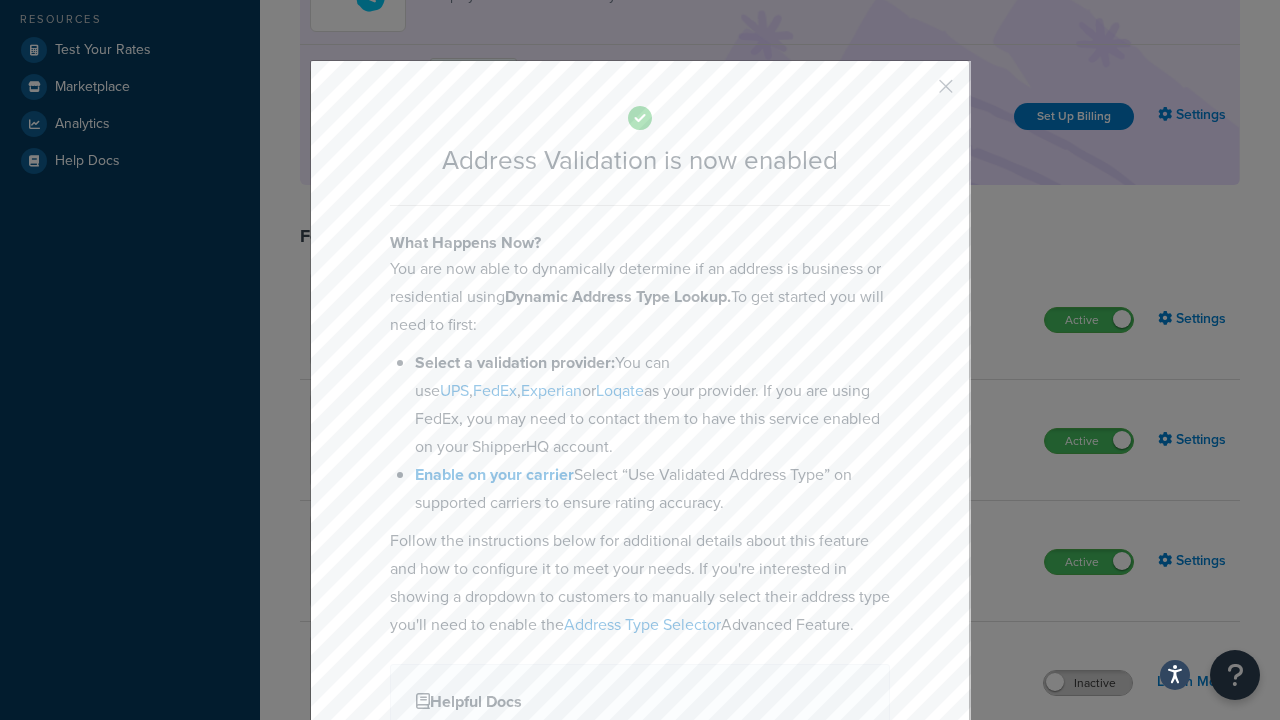click on "Inactive" at bounding box center (1088, 683) 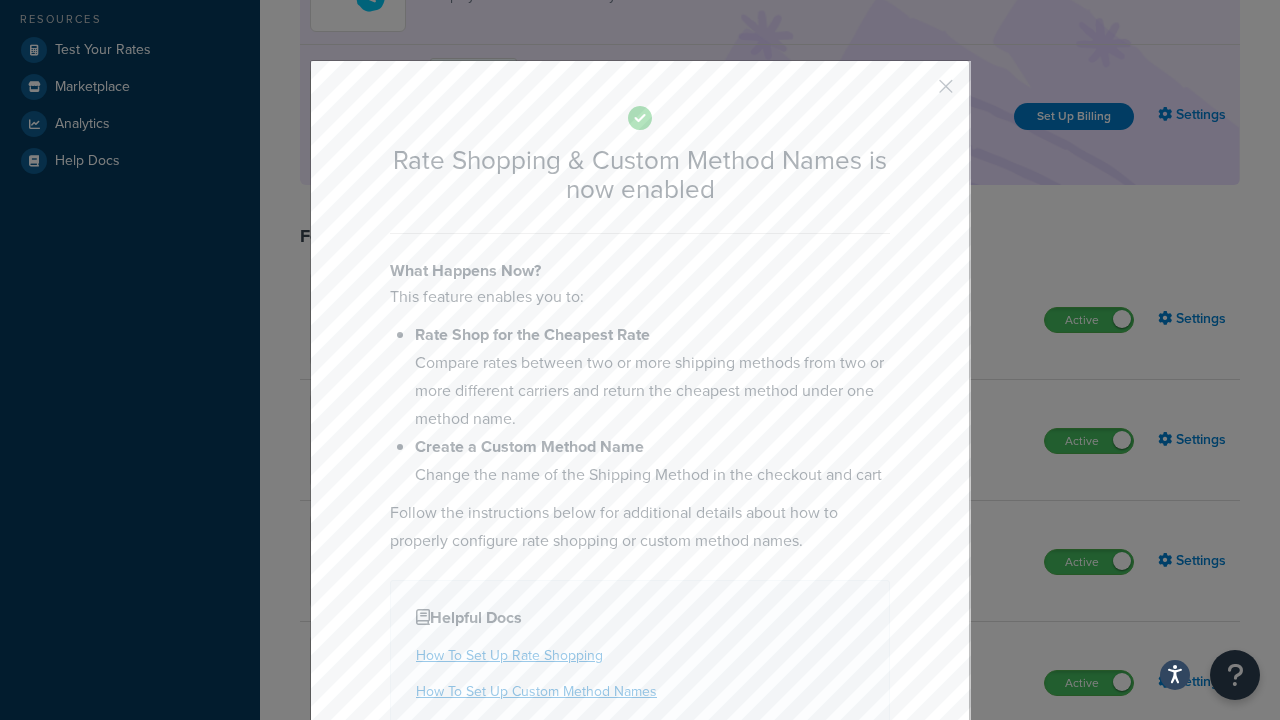 click at bounding box center (916, 93) 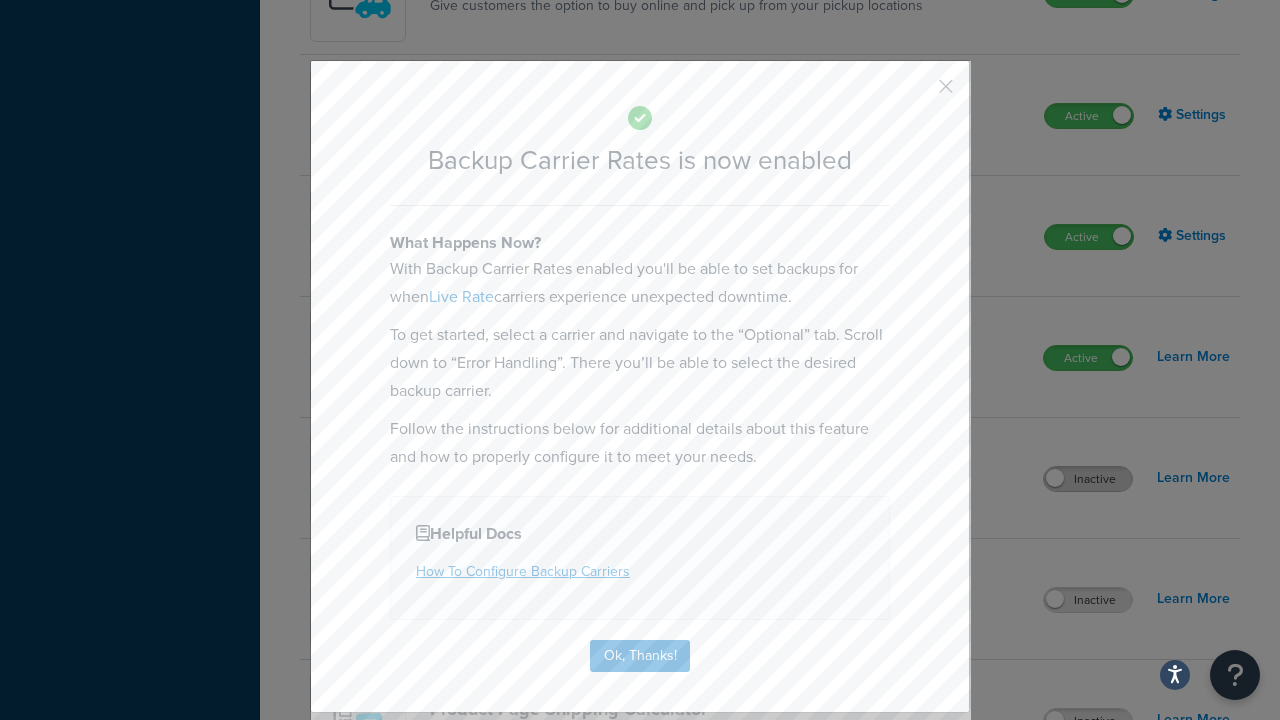 click at bounding box center [916, 93] 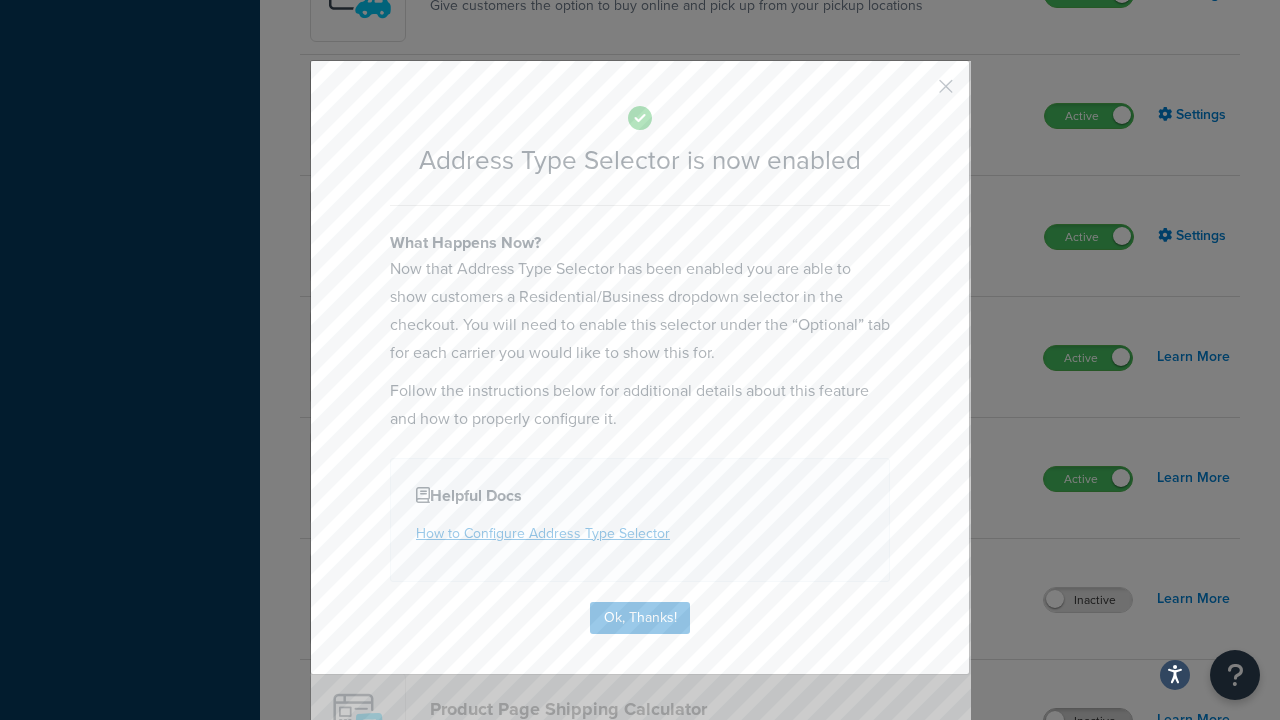 click at bounding box center [916, 93] 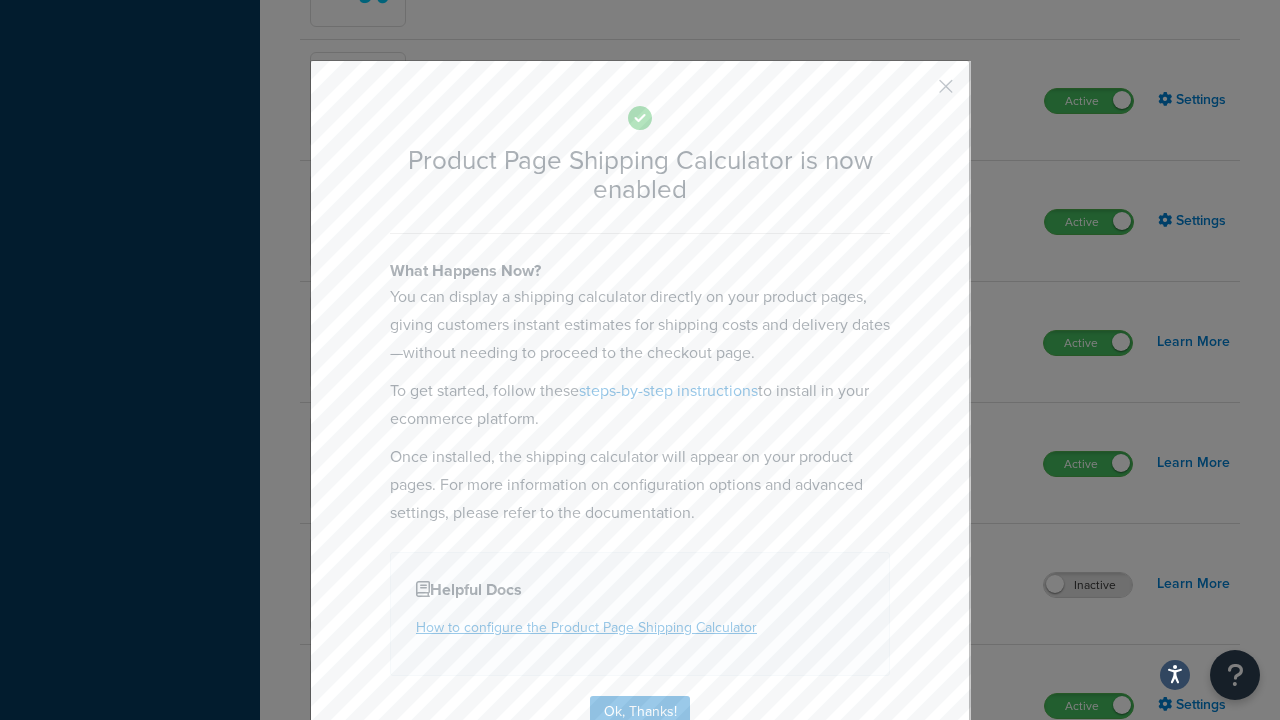 click at bounding box center [916, 93] 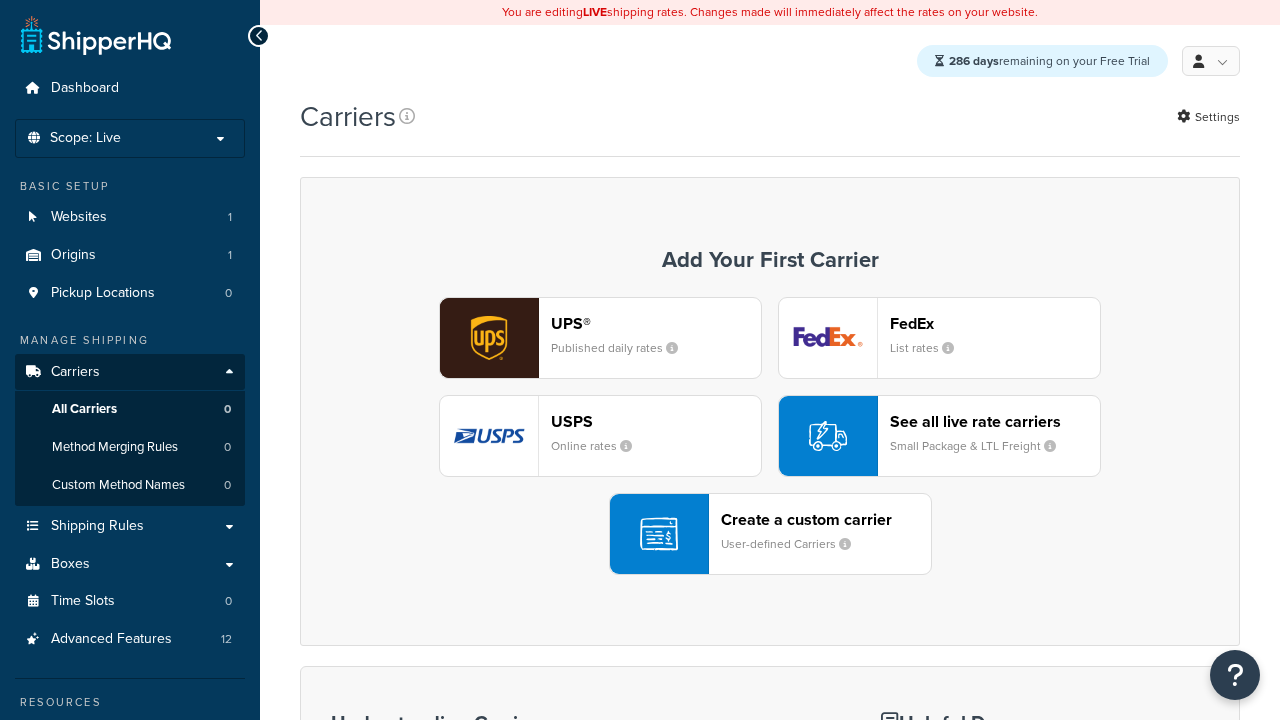 scroll, scrollTop: 0, scrollLeft: 0, axis: both 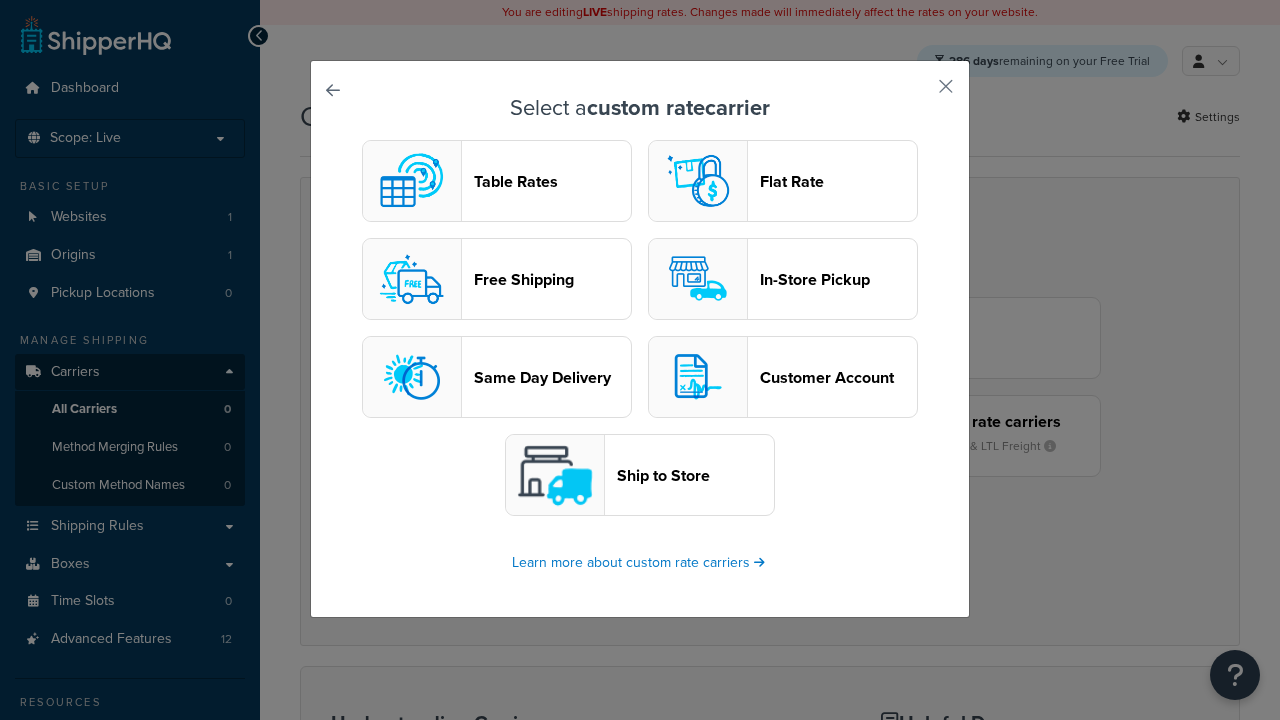 click on "In-Store Pickup" at bounding box center (838, 279) 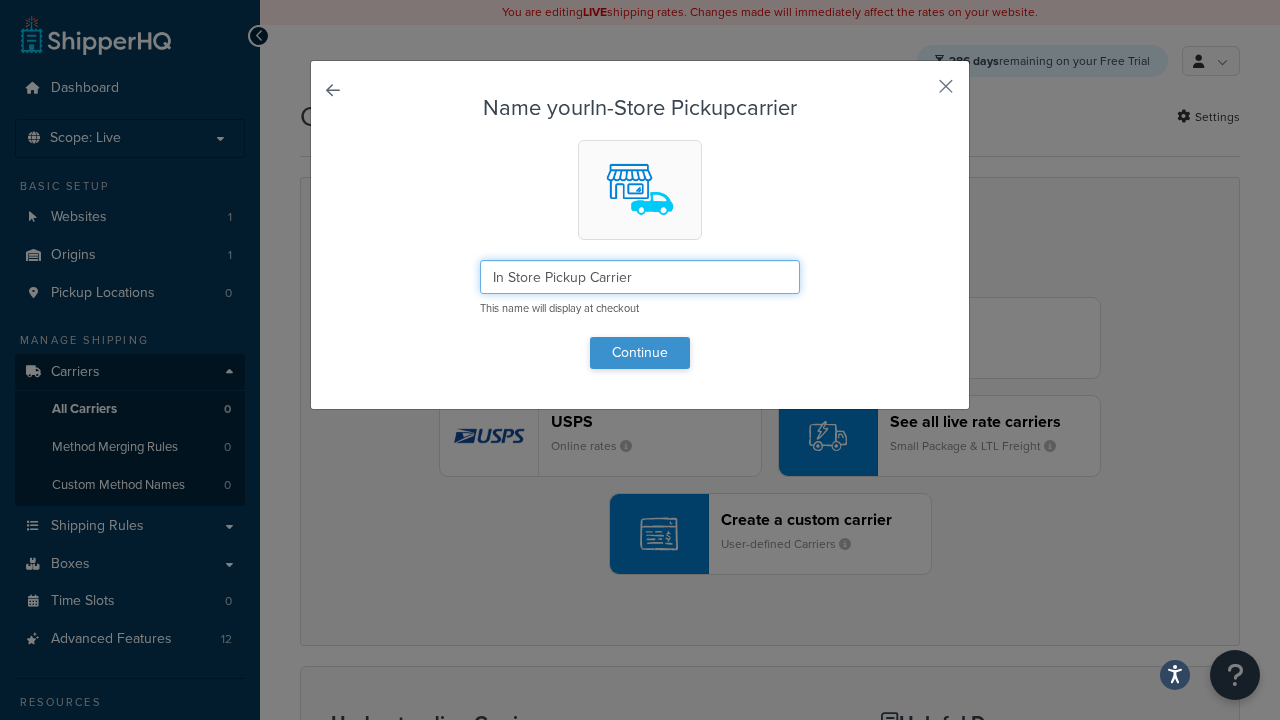 type on "In Store Pickup Carrier" 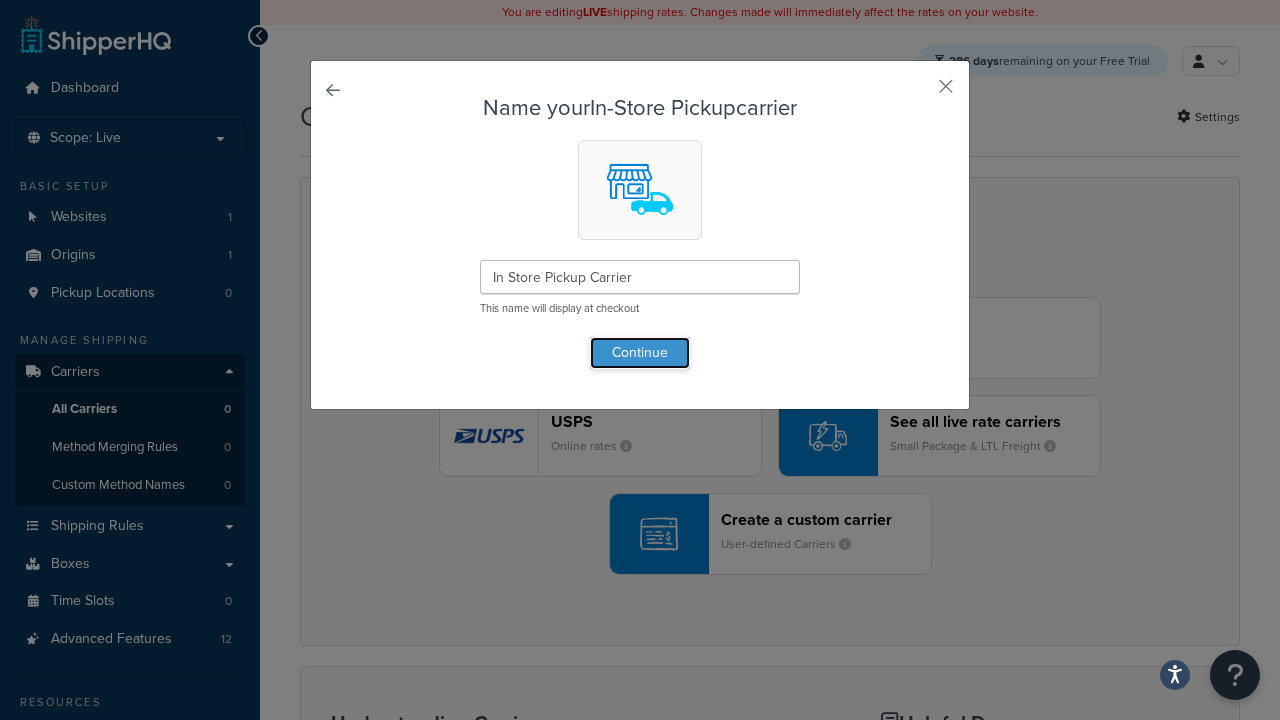 click on "Continue" at bounding box center [640, 353] 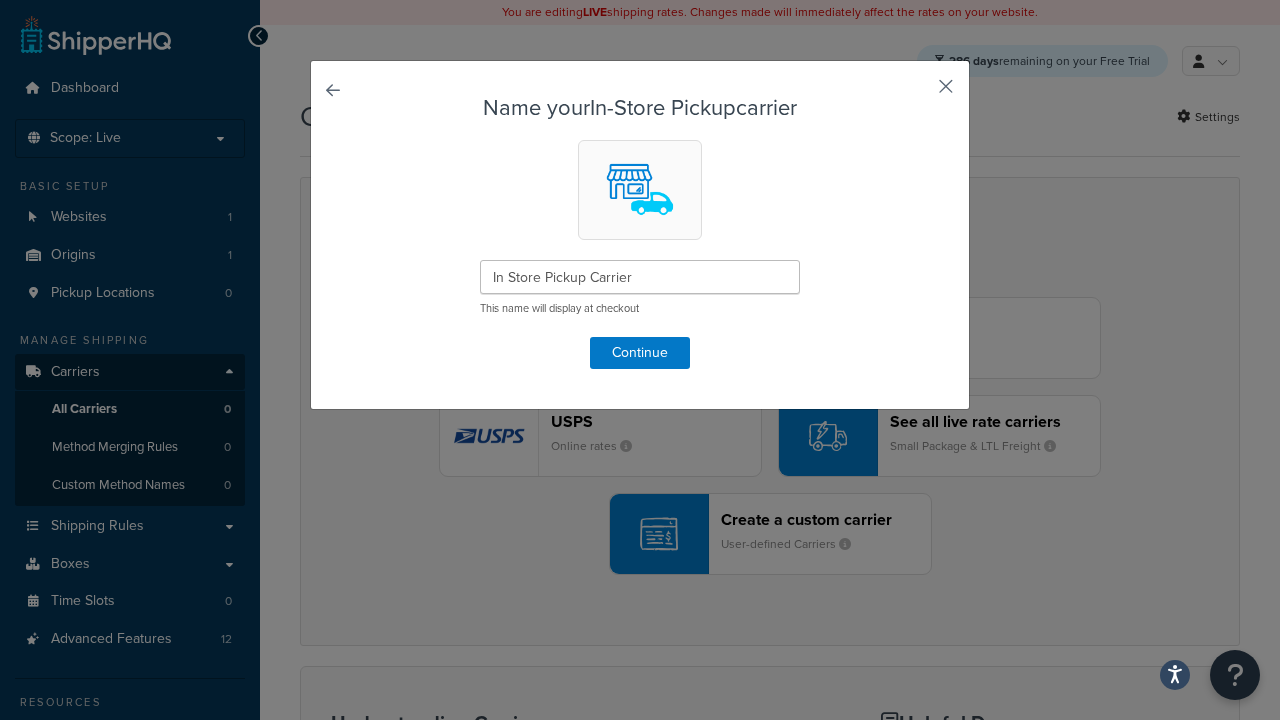 click at bounding box center [916, 93] 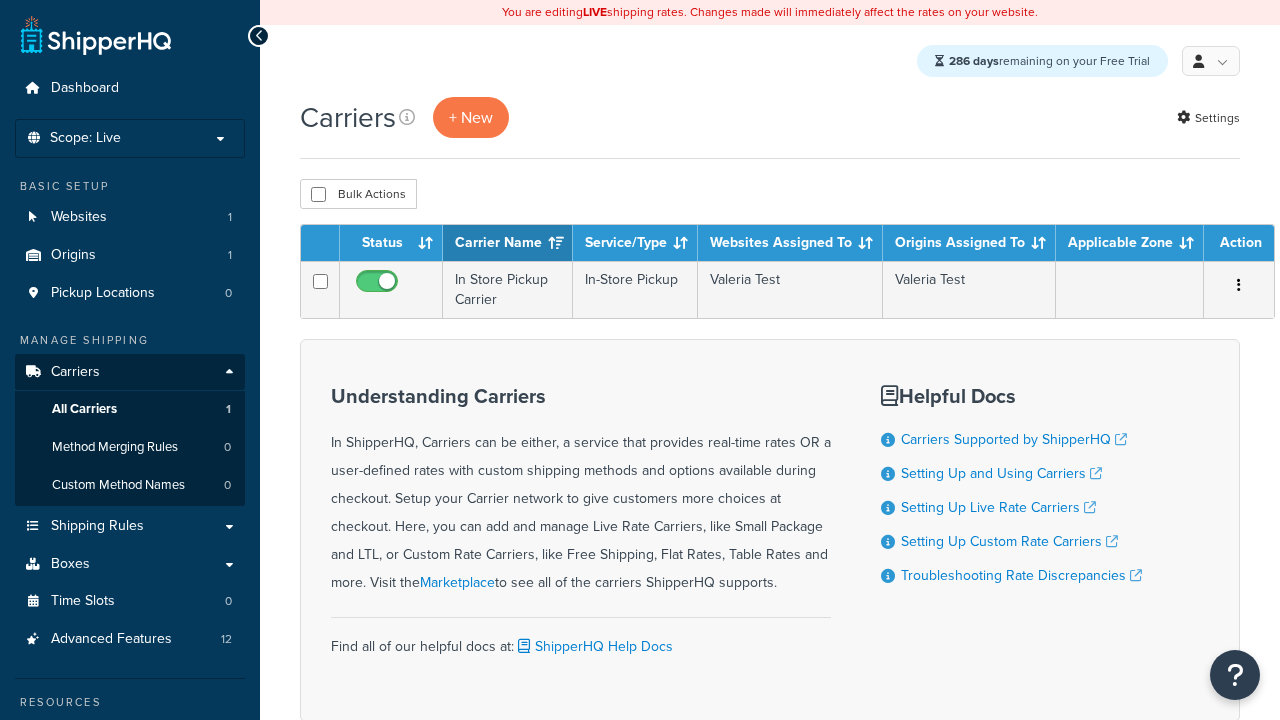 scroll, scrollTop: 0, scrollLeft: 0, axis: both 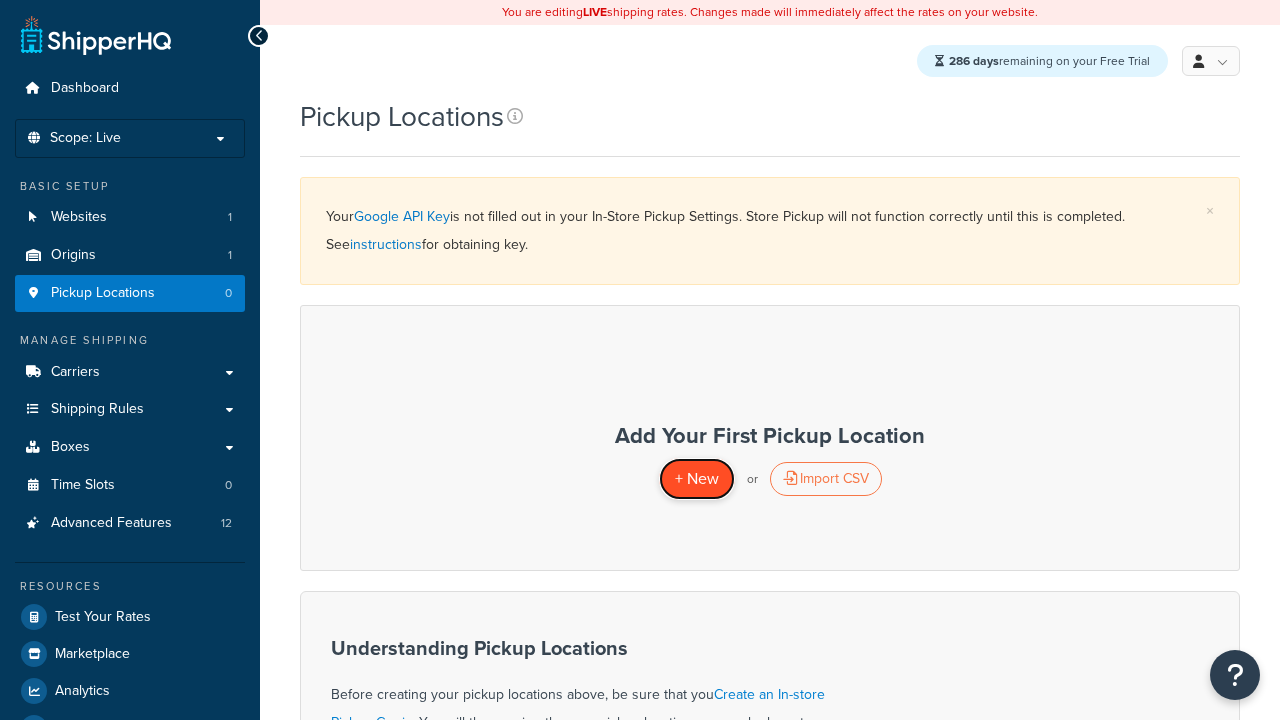click on "+ New" at bounding box center (697, 478) 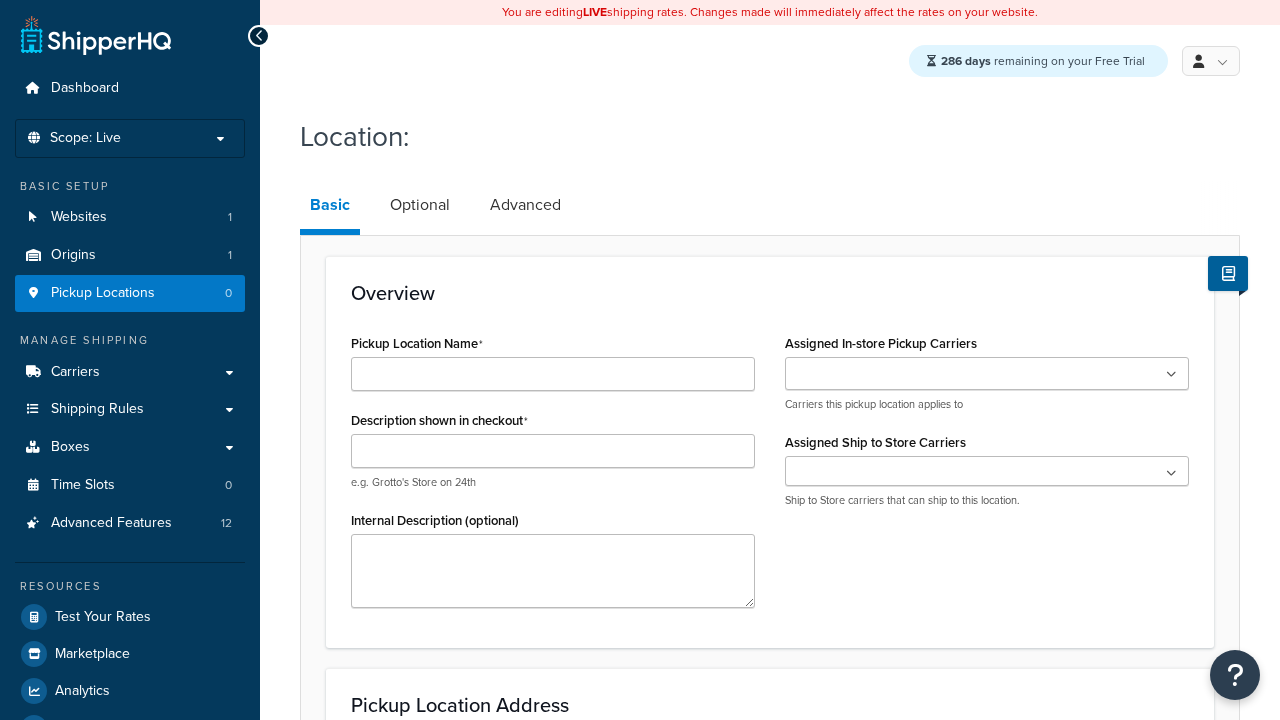 scroll, scrollTop: 0, scrollLeft: 0, axis: both 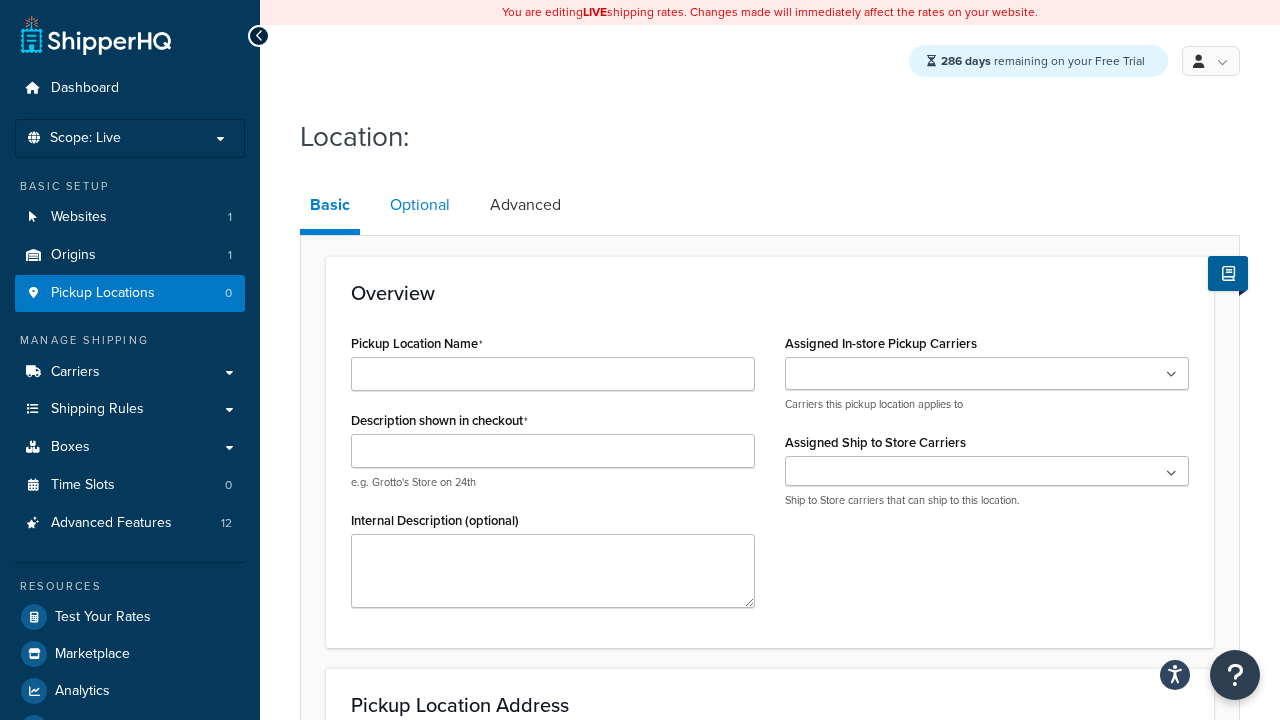 click on "Optional" at bounding box center [420, 205] 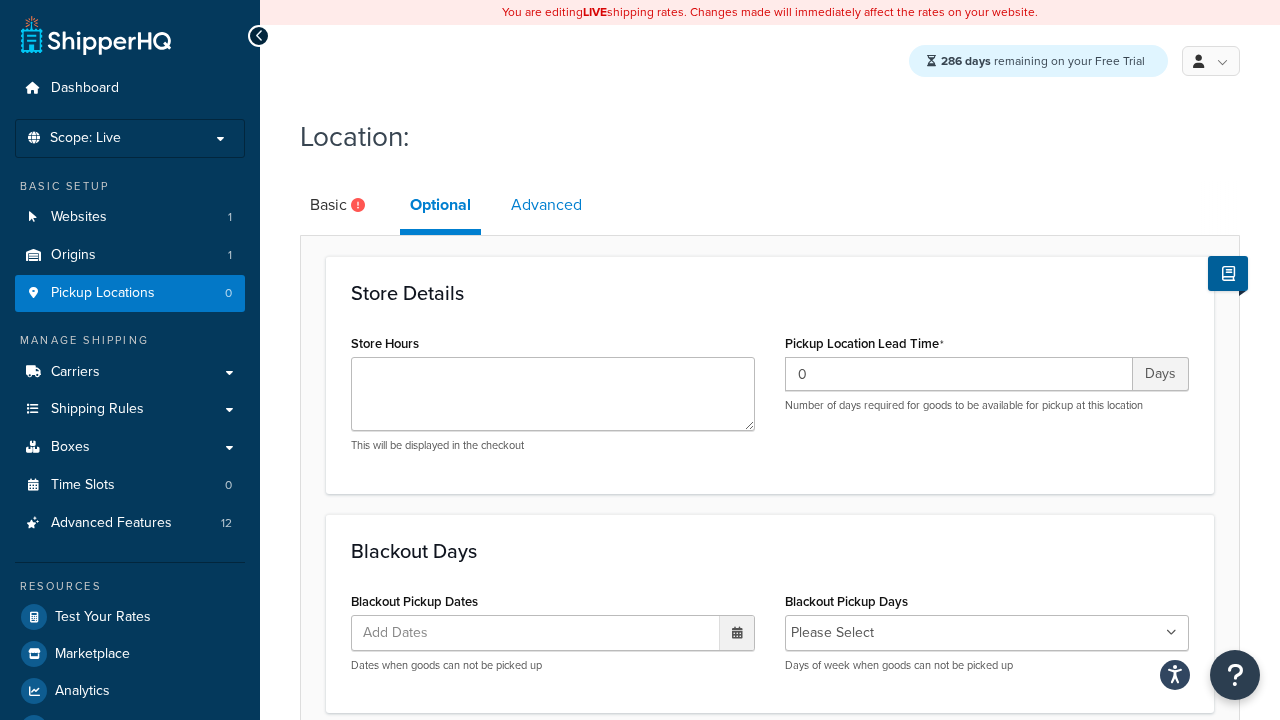 click on "Advanced" at bounding box center (546, 205) 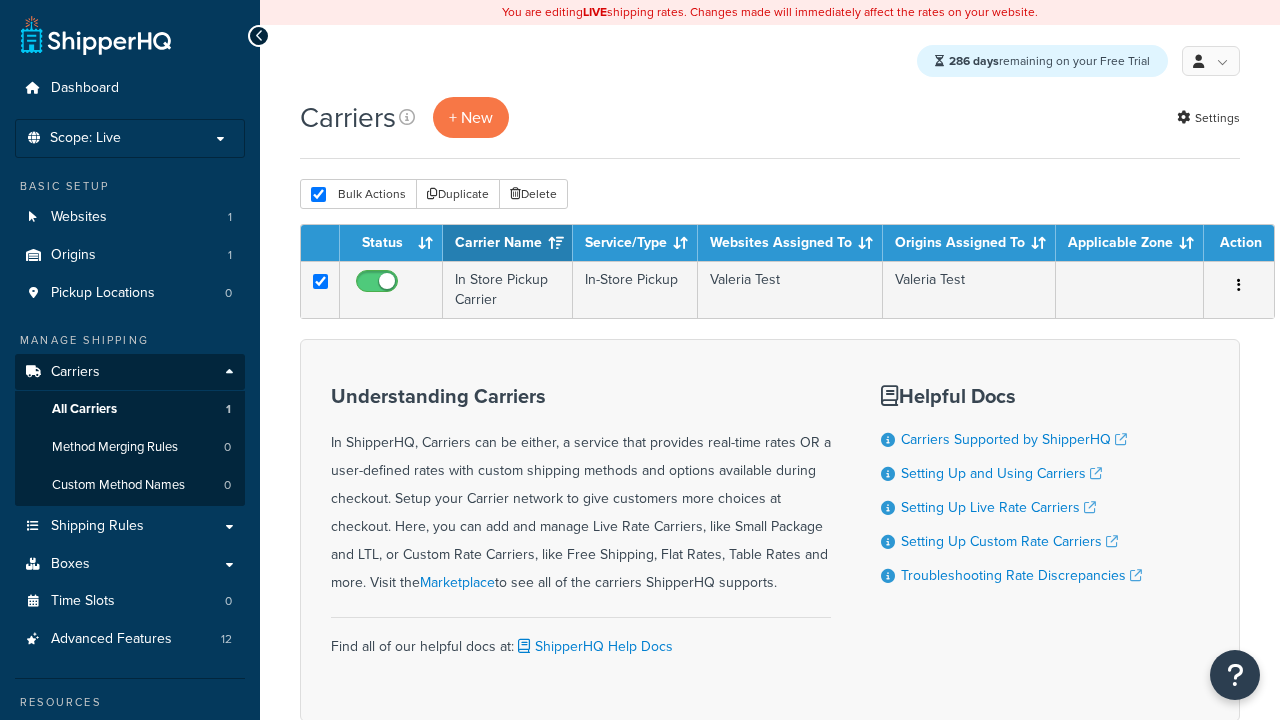 scroll, scrollTop: 0, scrollLeft: 0, axis: both 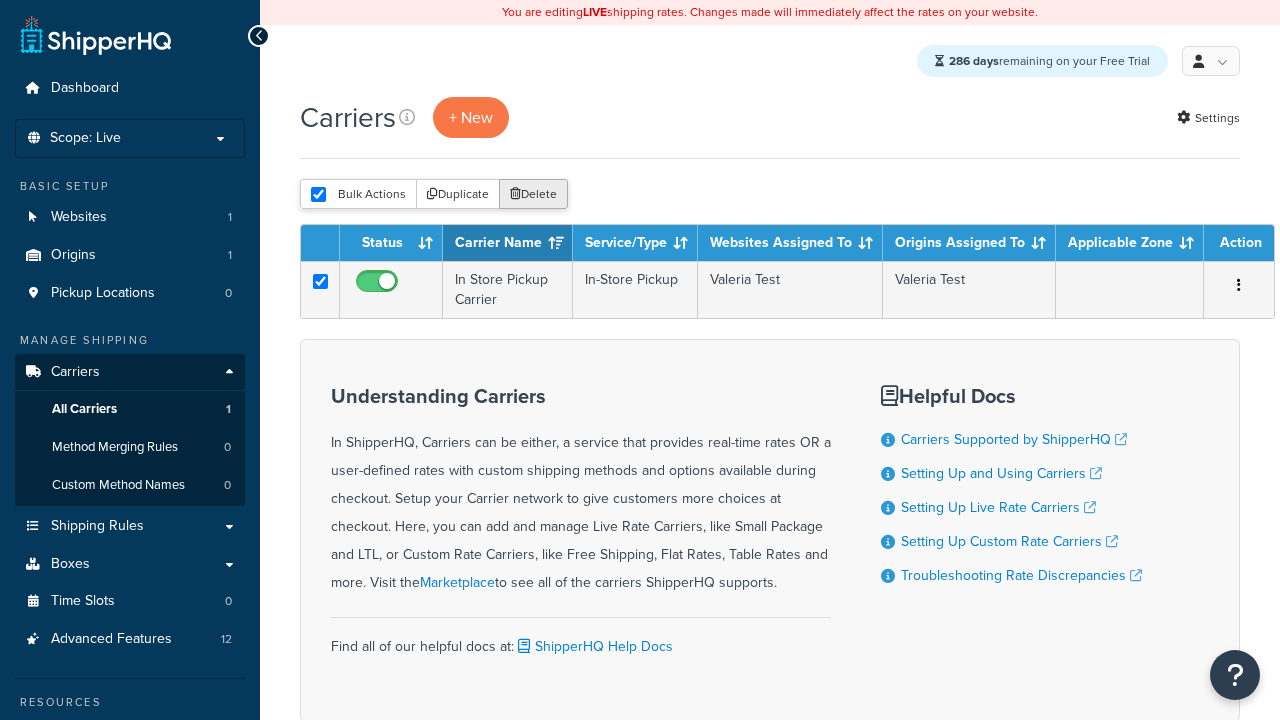 click on "Delete" at bounding box center (533, 194) 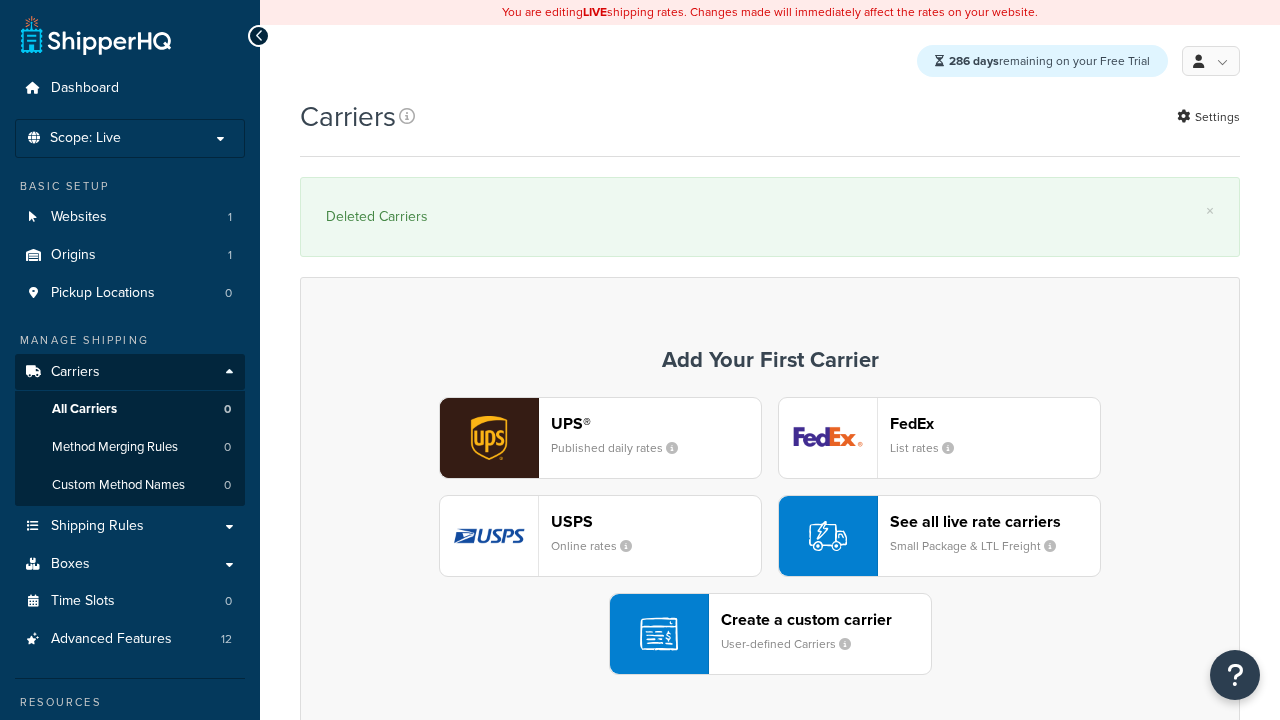 scroll, scrollTop: 0, scrollLeft: 0, axis: both 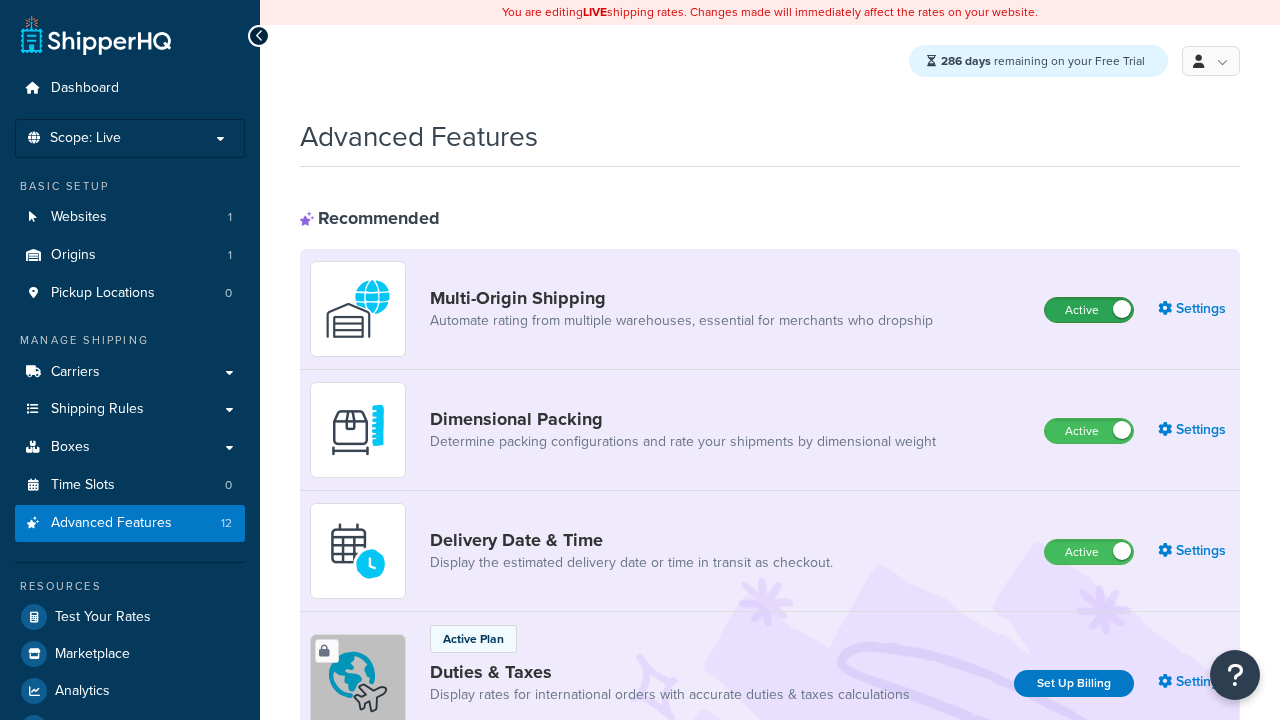 click on "Active" at bounding box center (1089, 310) 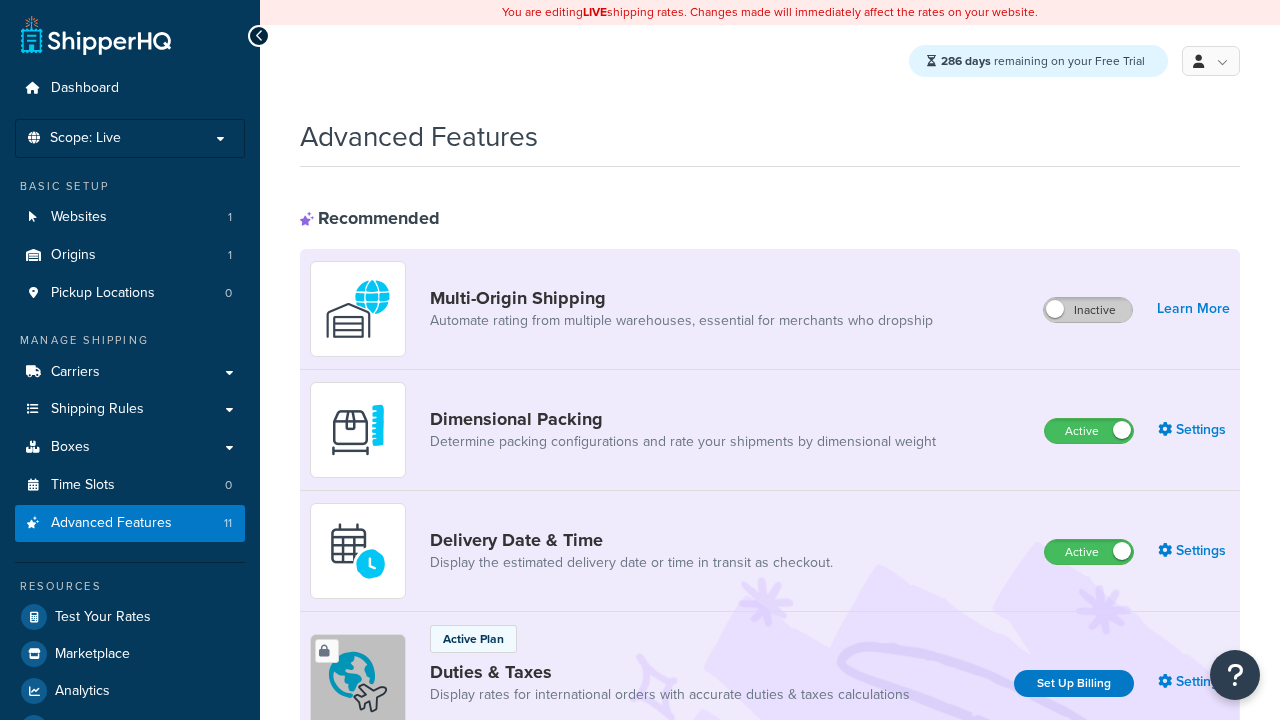 scroll, scrollTop: 0, scrollLeft: 0, axis: both 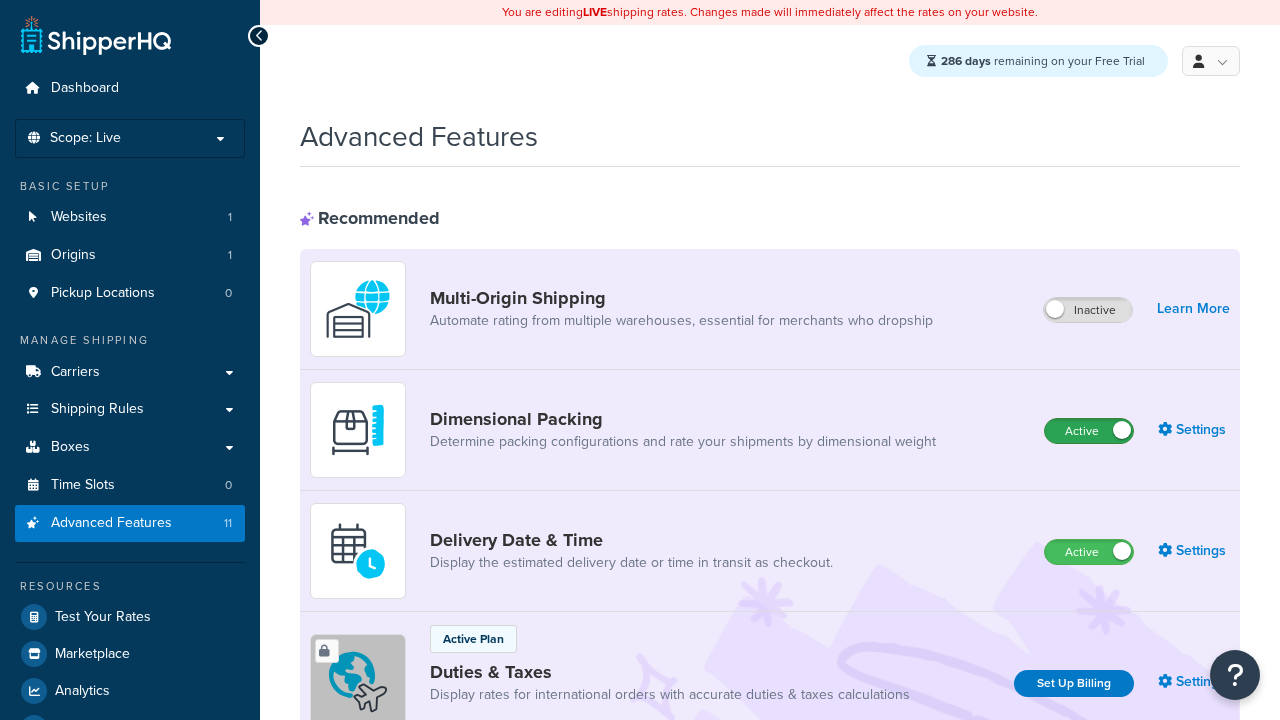 click on "Active" at bounding box center [1089, 431] 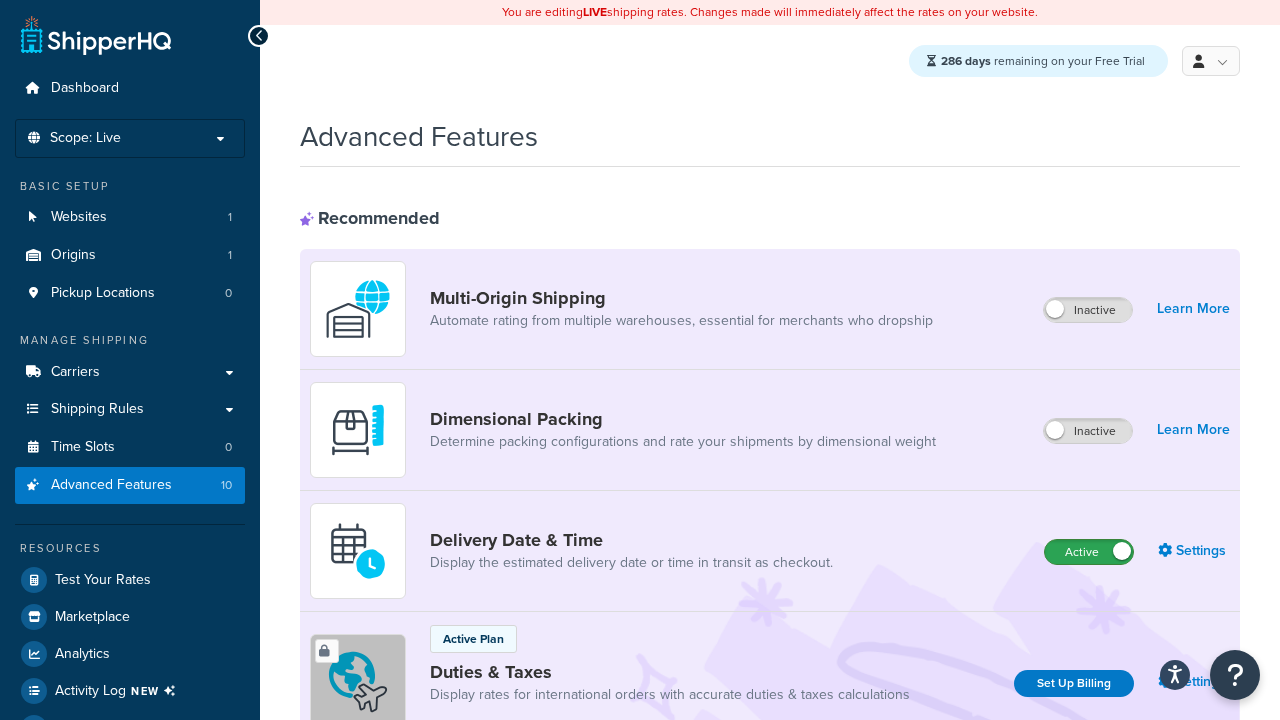 click on "Active" at bounding box center (1089, 552) 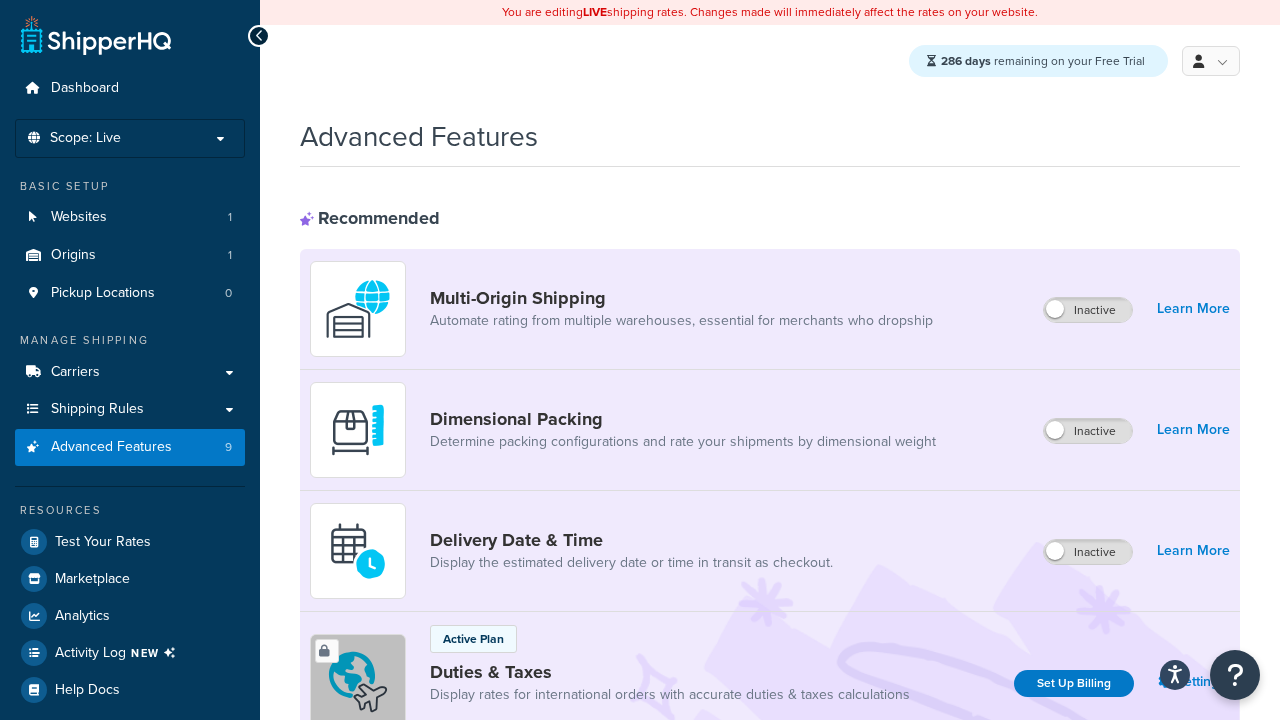 click on "Active" at bounding box center (1089, 887) 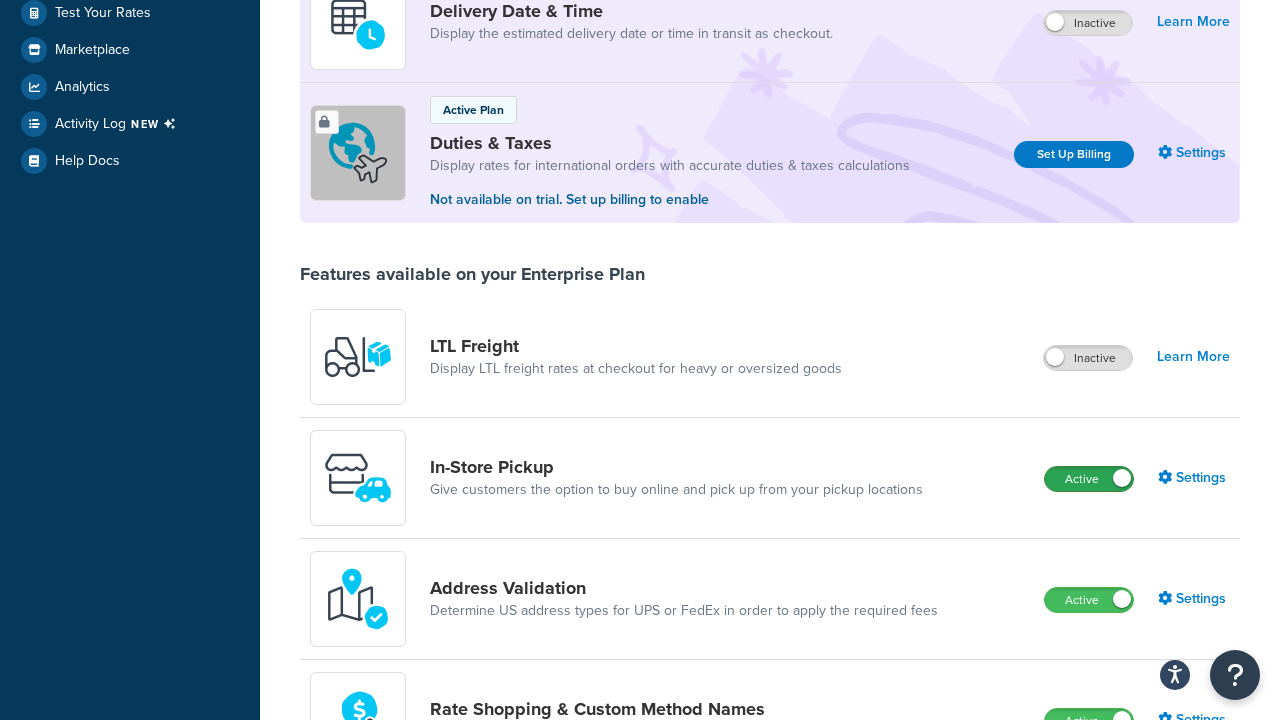 click on "Active" at bounding box center [1089, 479] 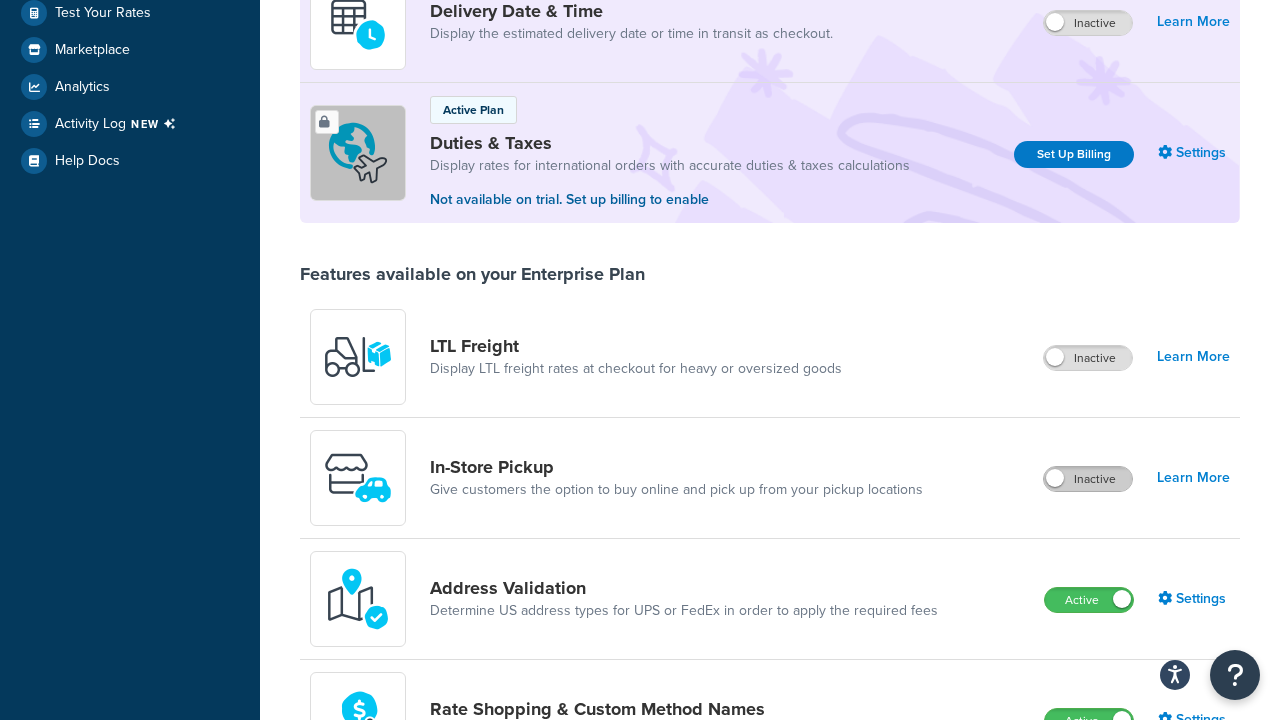 click on "Active" at bounding box center (1089, 600) 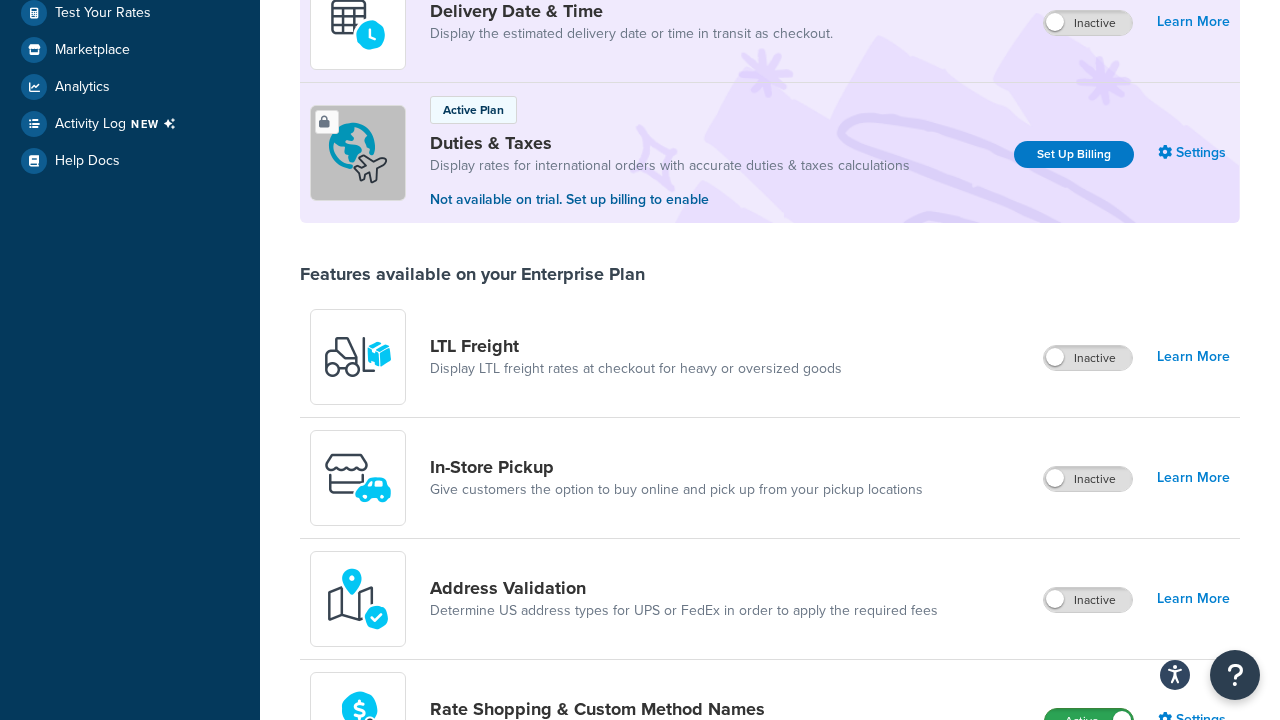 click on "Active" at bounding box center (1089, 721) 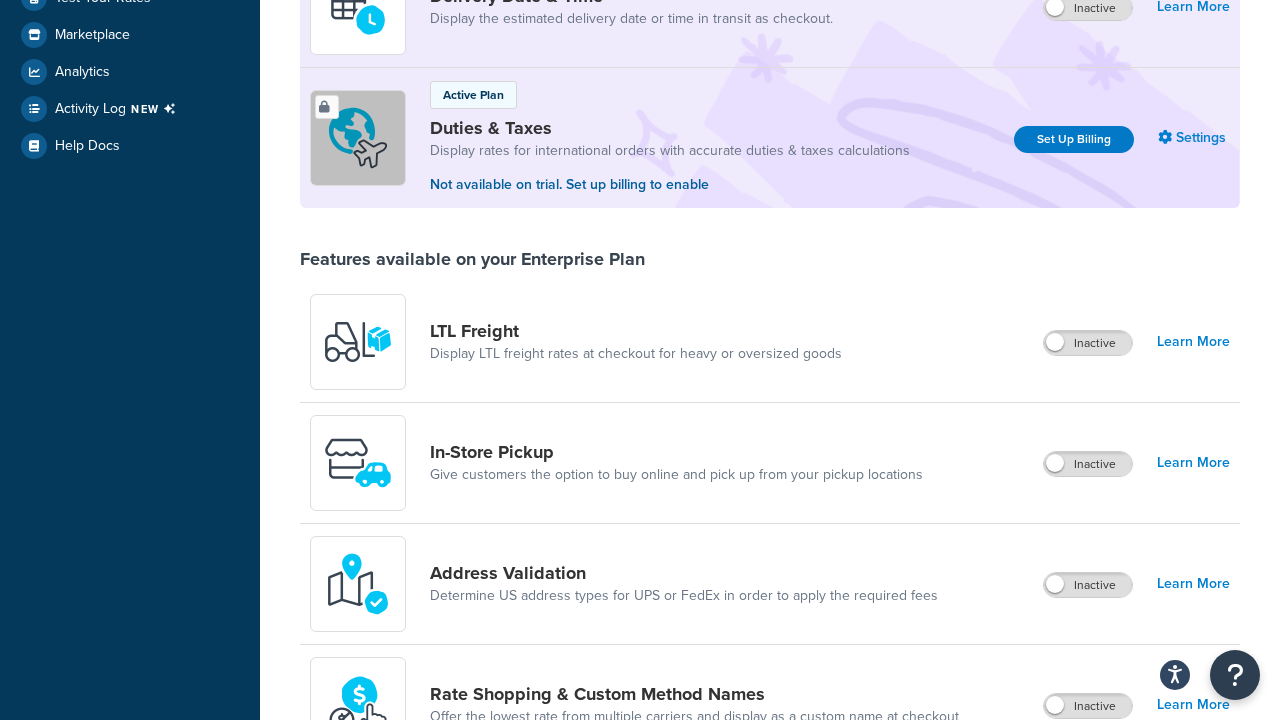 click on "Active" at bounding box center [1088, 827] 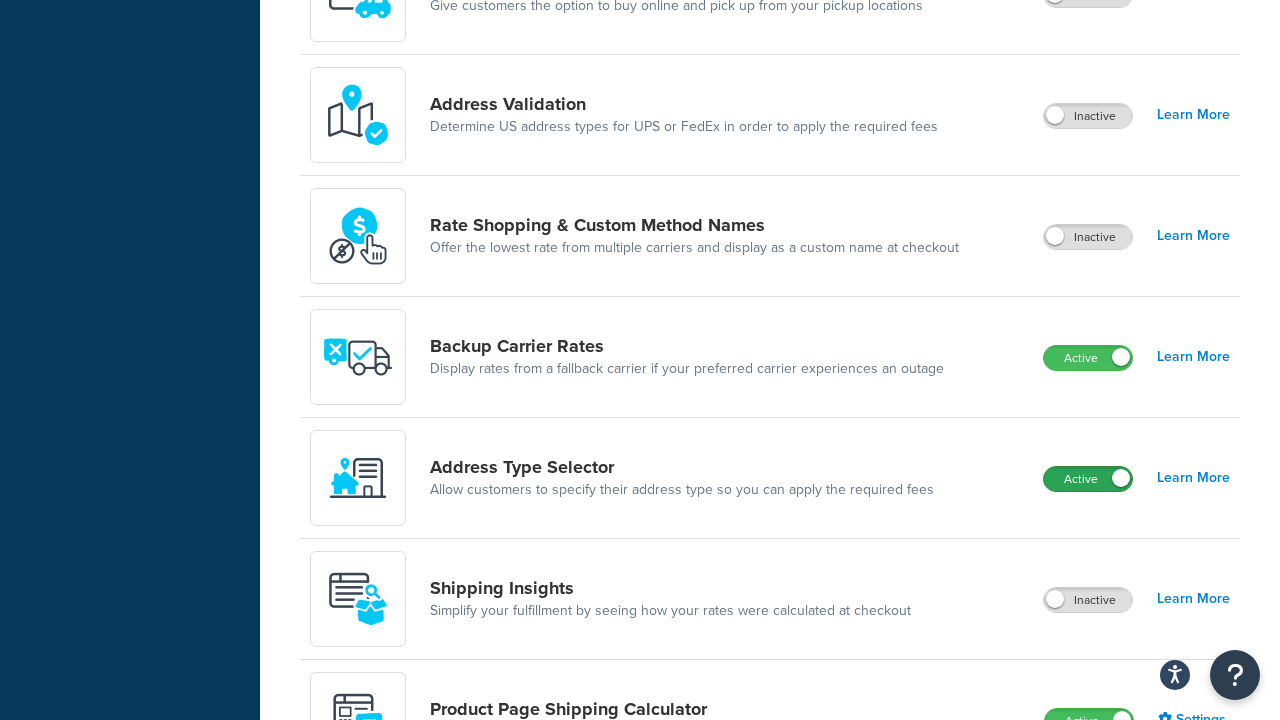 click on "Active" at bounding box center [1088, 479] 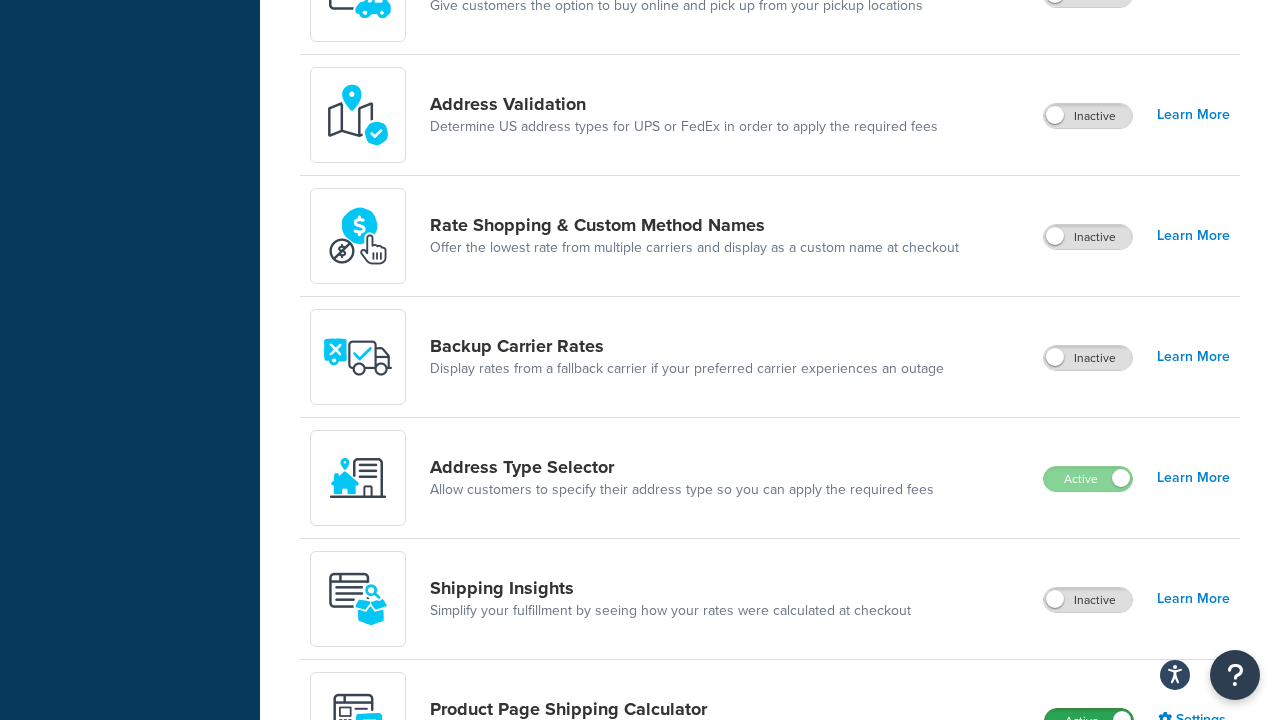 click on "Active" at bounding box center (1089, 721) 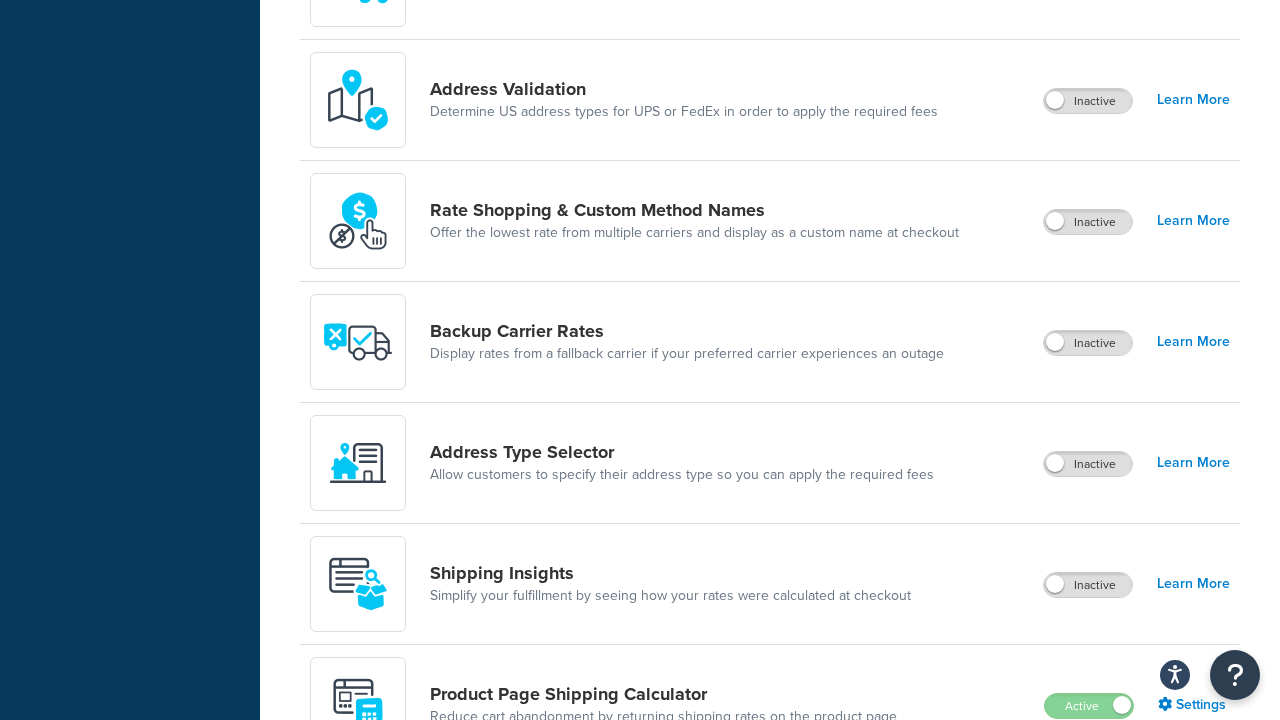 click on "Active" at bounding box center (1088, 827) 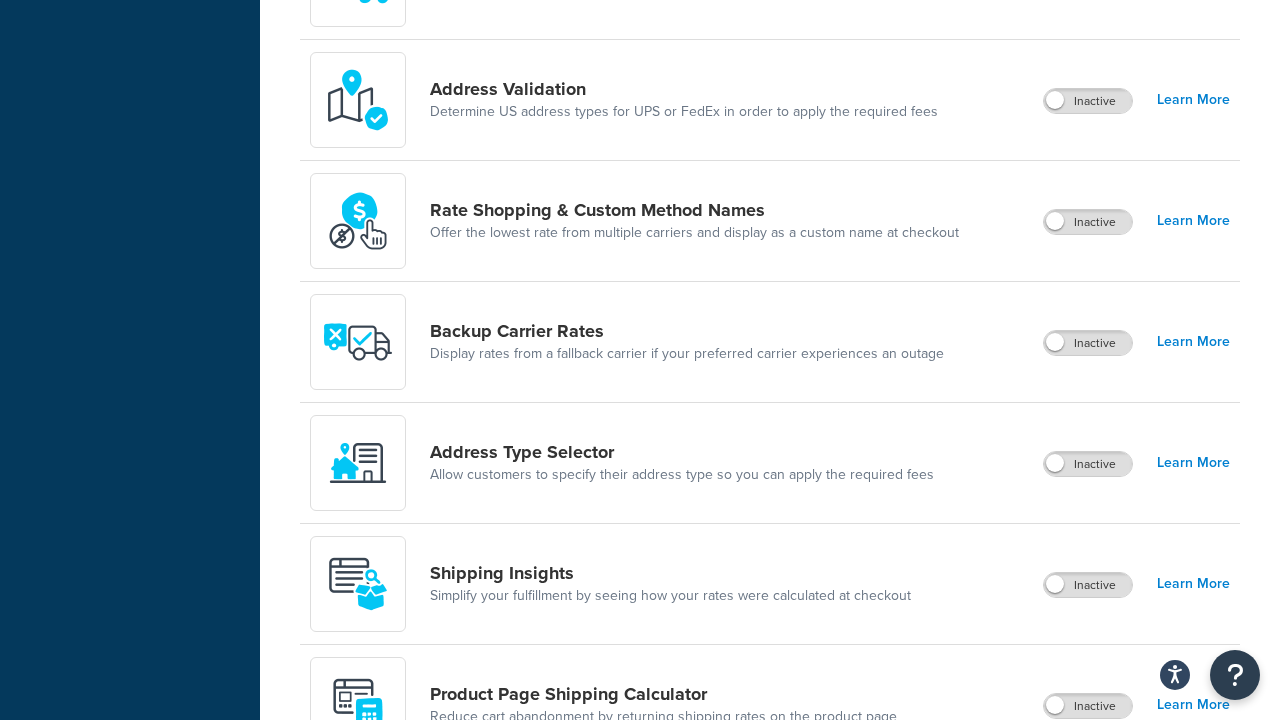 scroll, scrollTop: 1497, scrollLeft: 0, axis: vertical 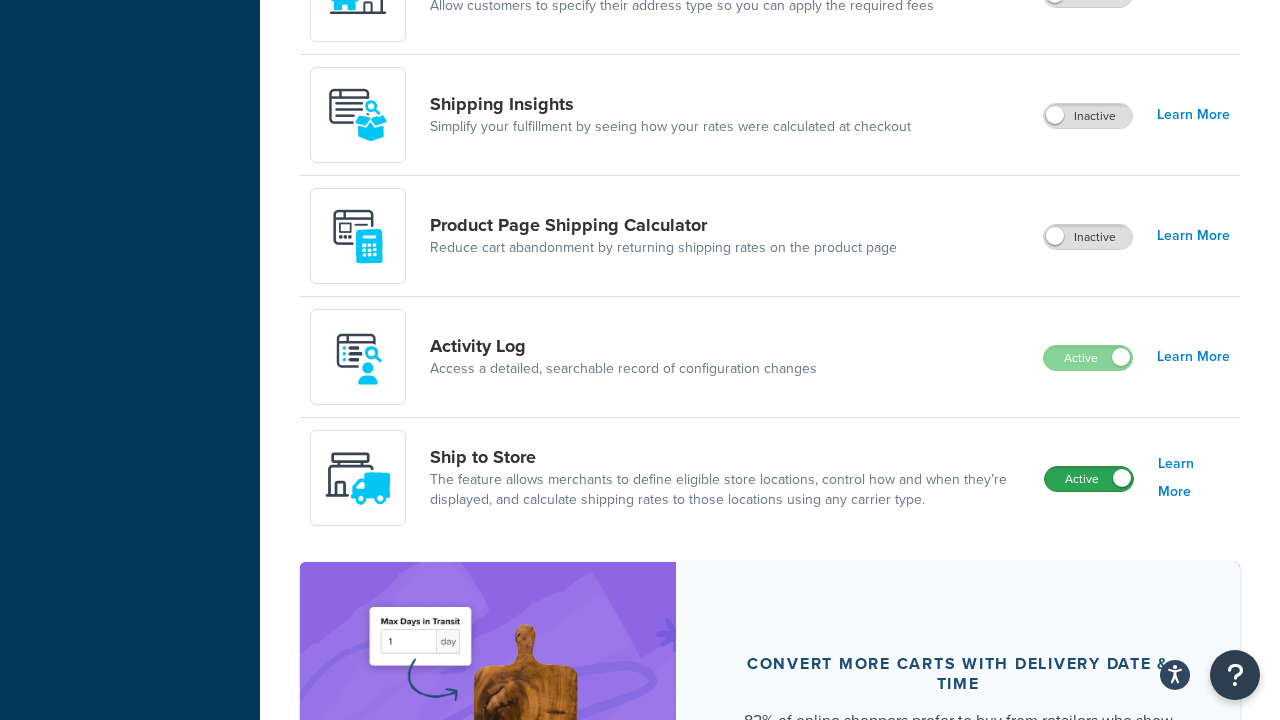 click on "Active" at bounding box center [1089, 479] 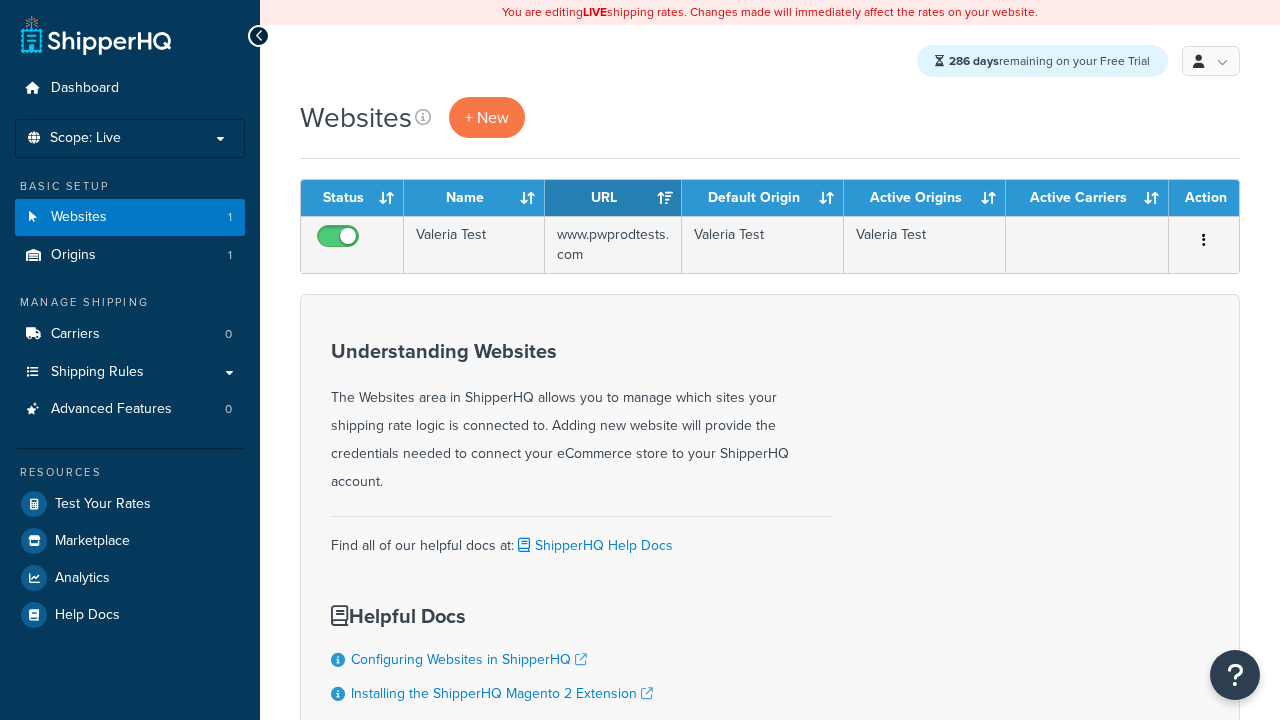 scroll, scrollTop: 0, scrollLeft: 0, axis: both 